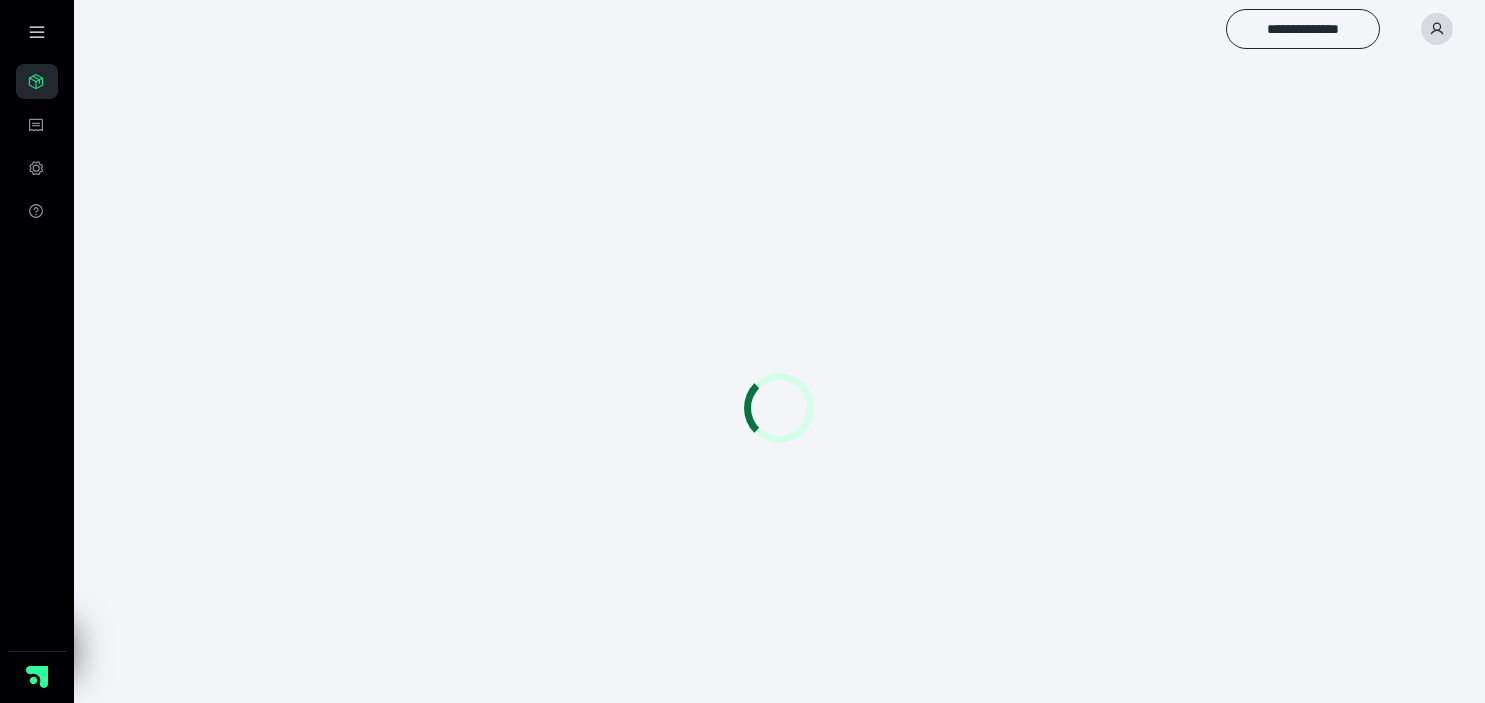 scroll, scrollTop: 0, scrollLeft: 0, axis: both 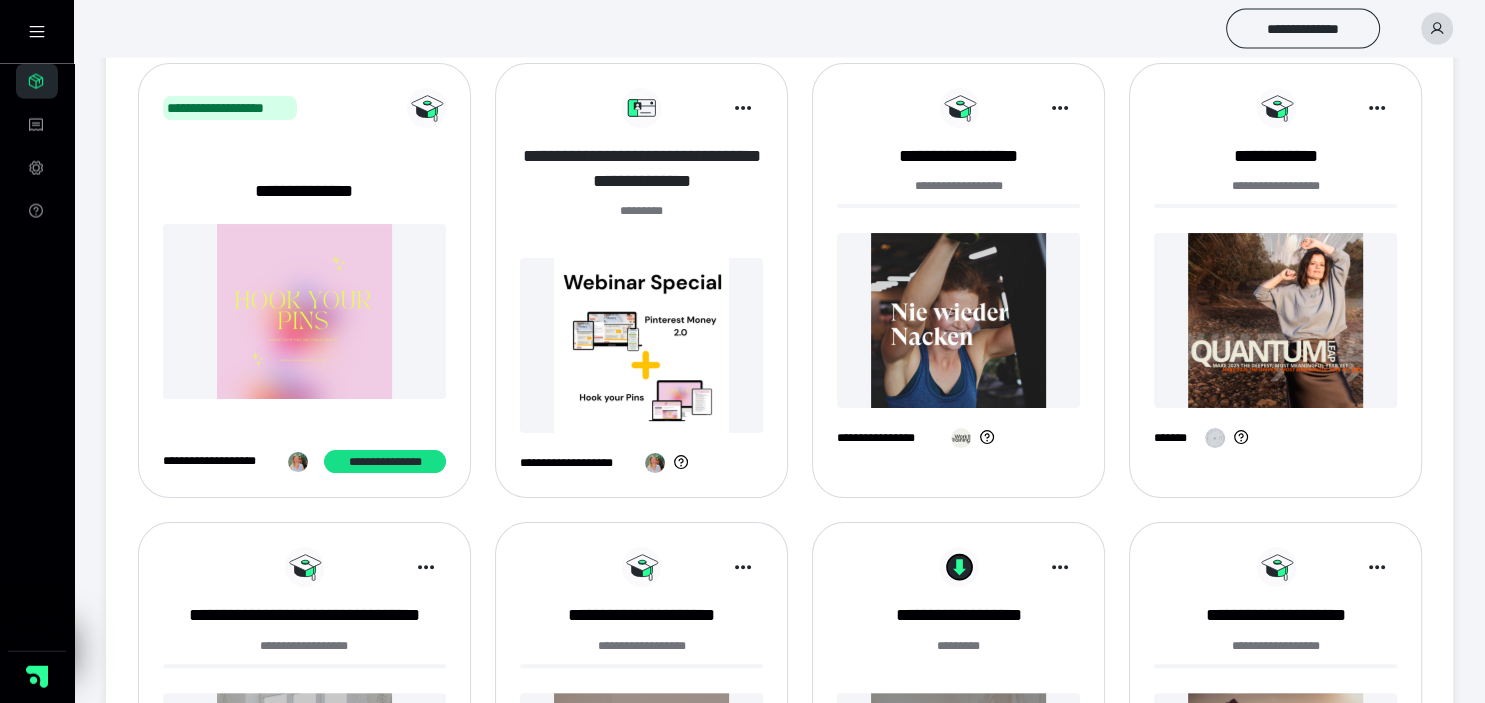 click on "**********" at bounding box center [641, 169] 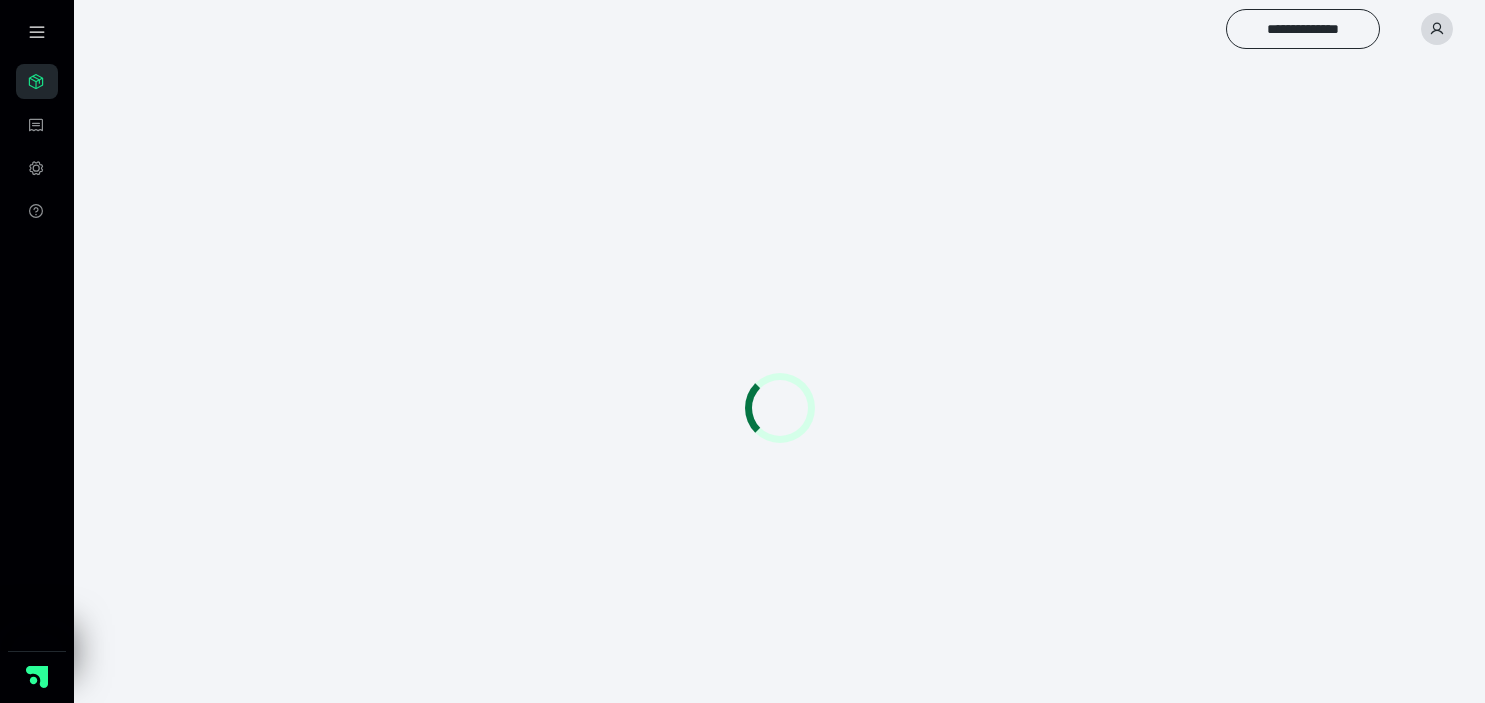 scroll, scrollTop: 0, scrollLeft: 0, axis: both 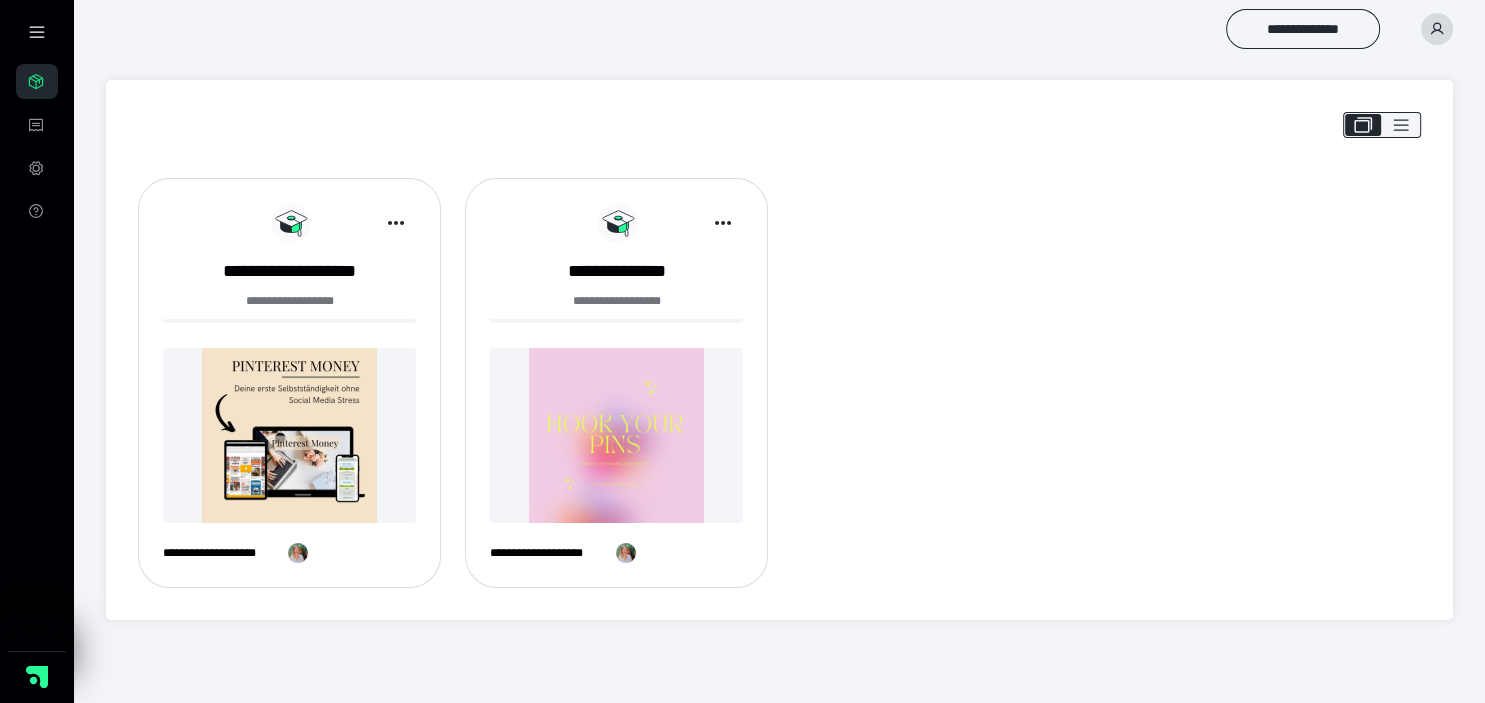 click at bounding box center [289, 435] 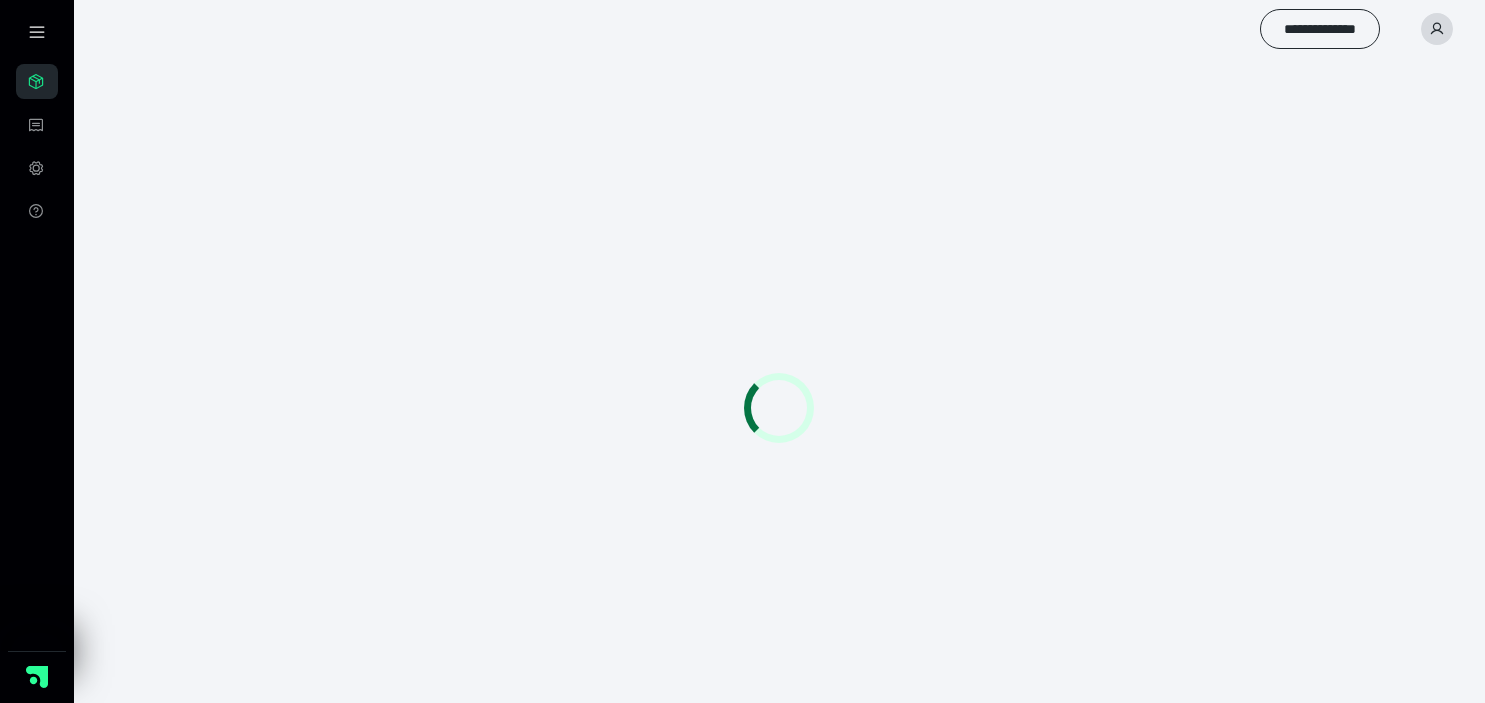 scroll, scrollTop: 0, scrollLeft: 0, axis: both 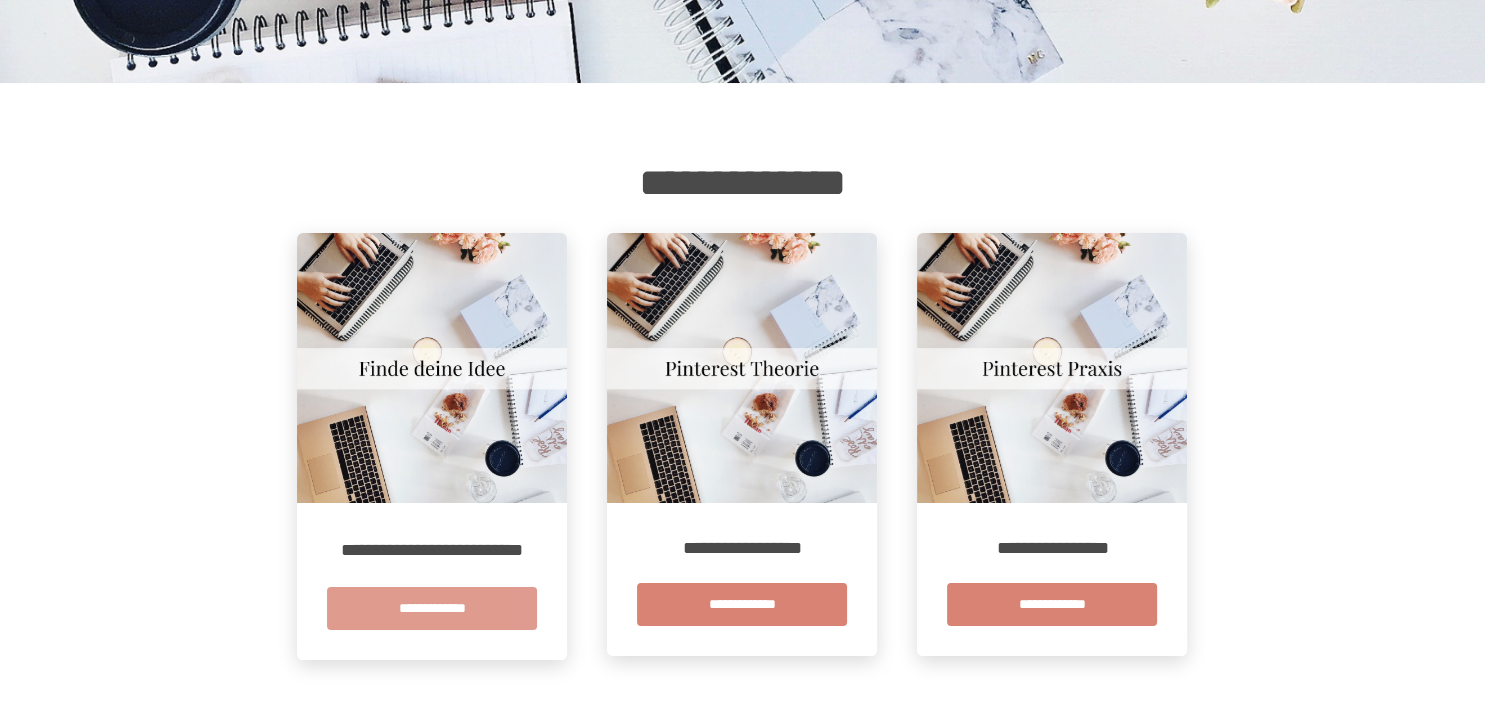 click on "**********" at bounding box center (432, 608) 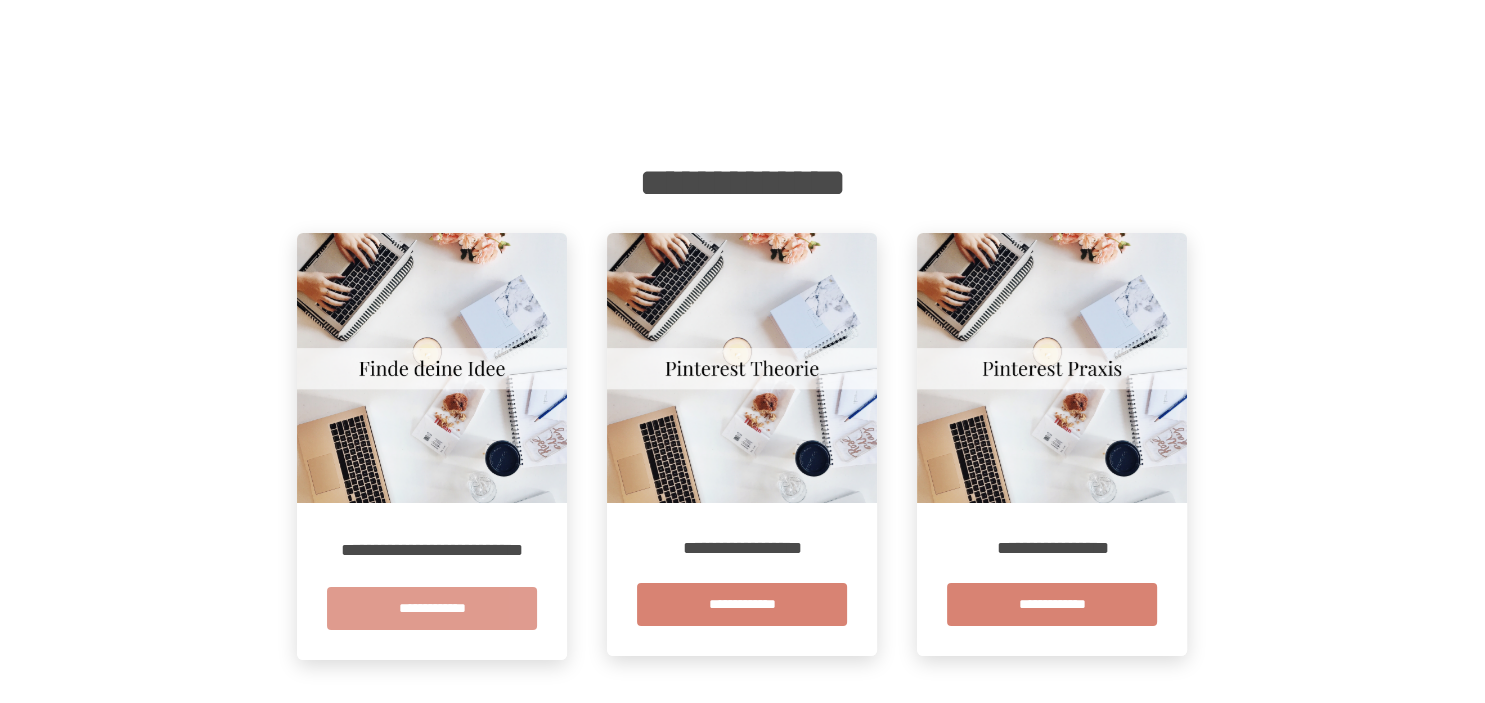 scroll, scrollTop: 0, scrollLeft: 0, axis: both 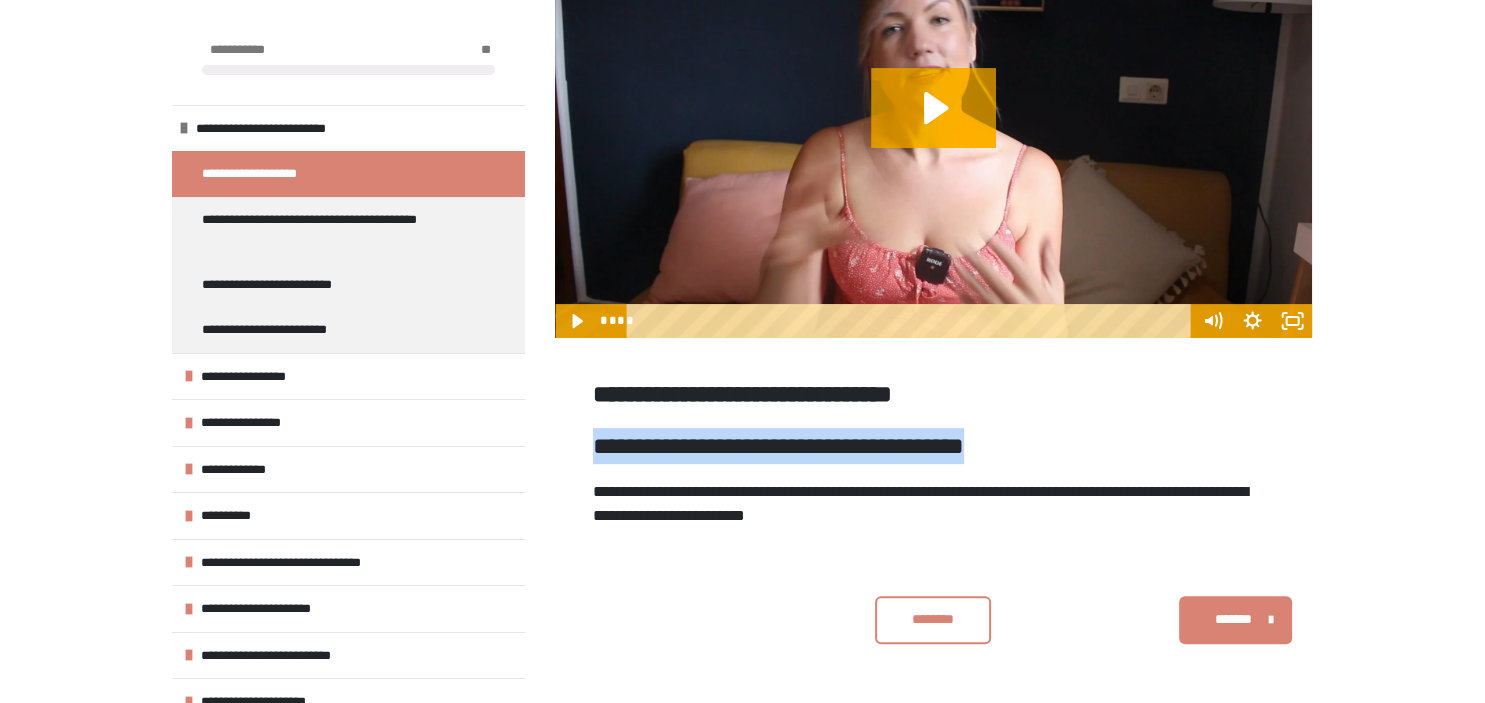 drag, startPoint x: 598, startPoint y: 445, endPoint x: 1177, endPoint y: 450, distance: 579.0216 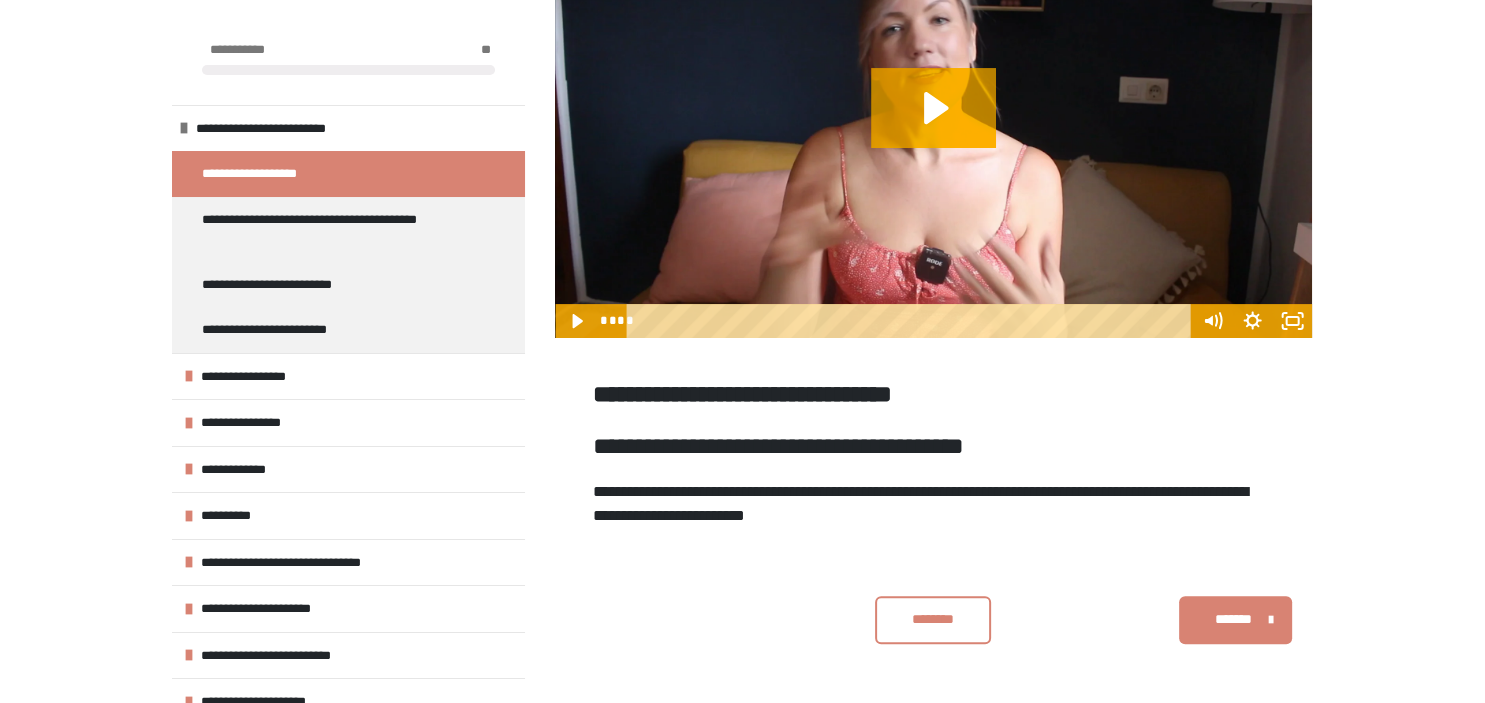 click on "********* ******** *******" at bounding box center (933, 620) 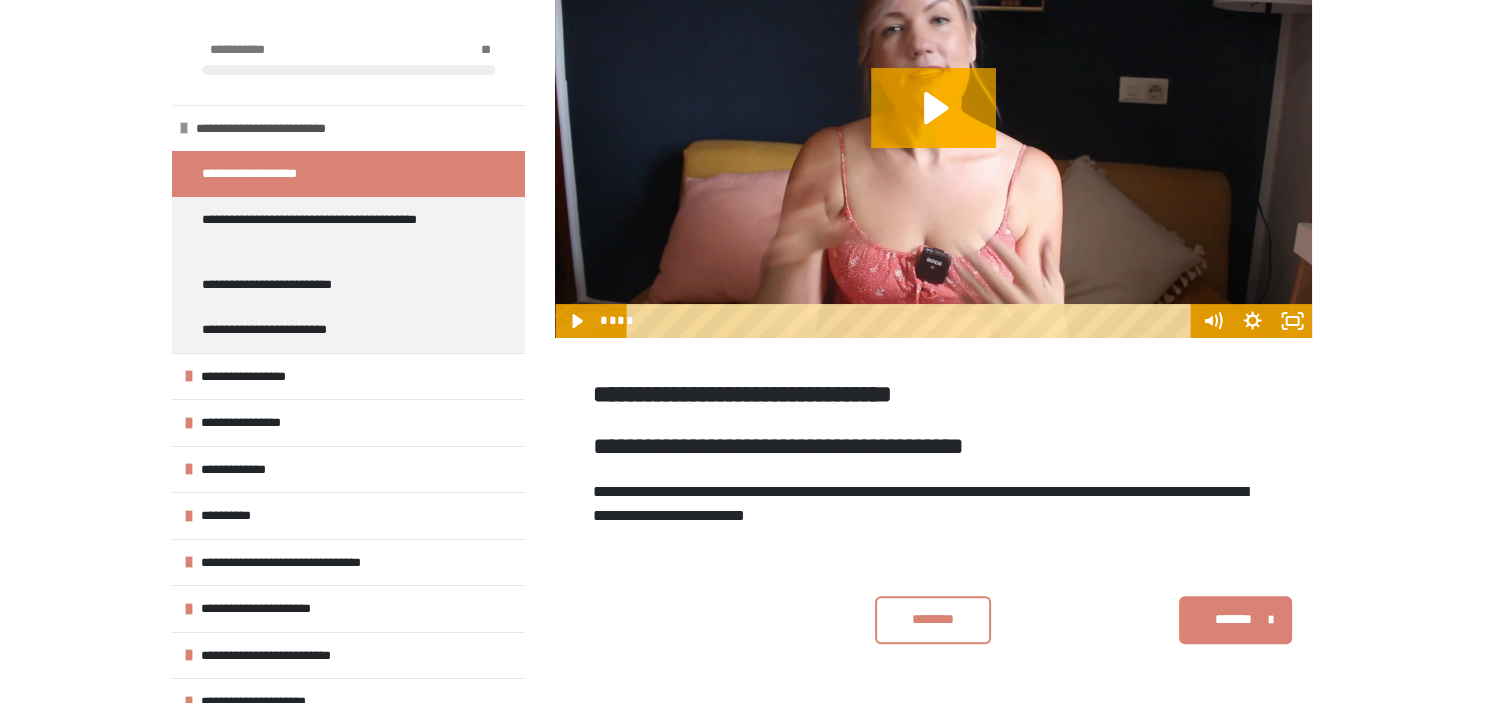 click on "**********" at bounding box center [283, 129] 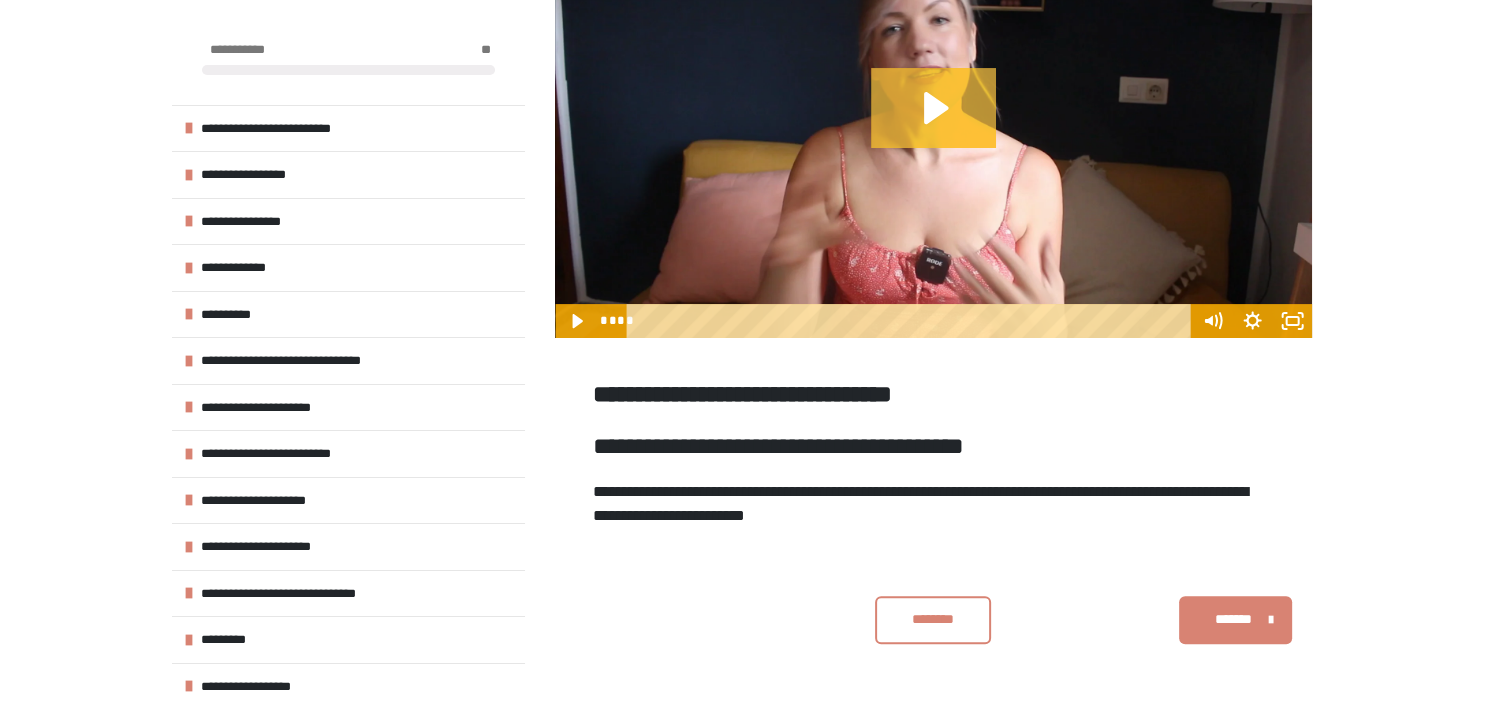click 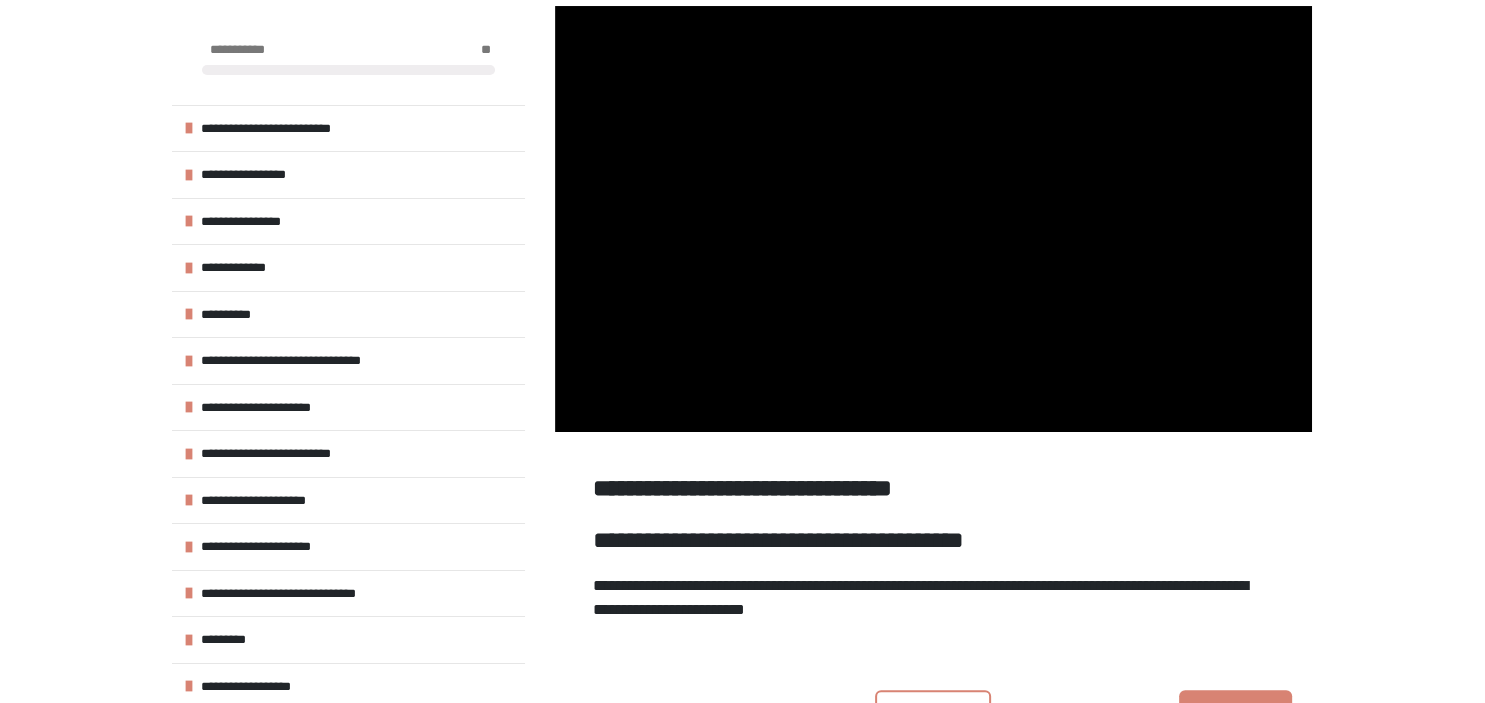scroll, scrollTop: 292, scrollLeft: 0, axis: vertical 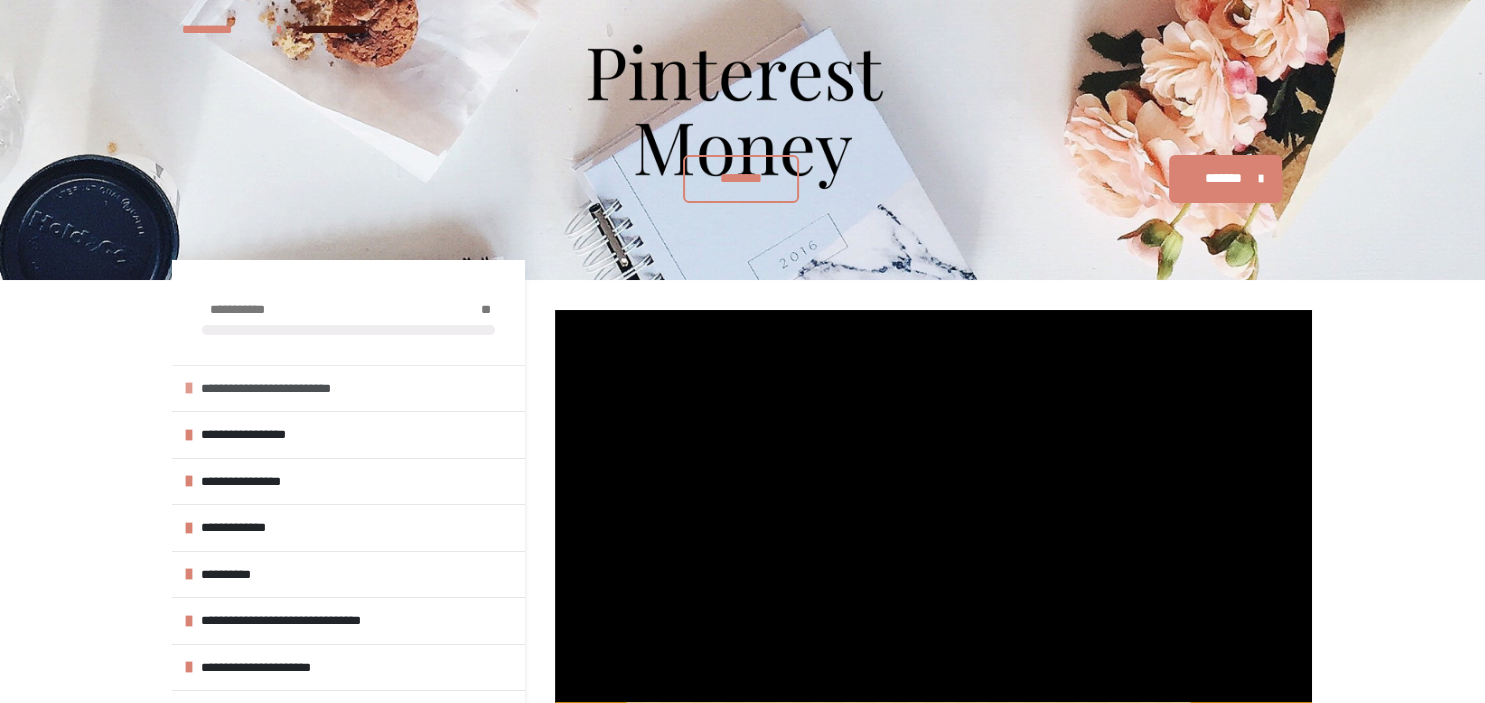 click on "**********" at bounding box center [348, 388] 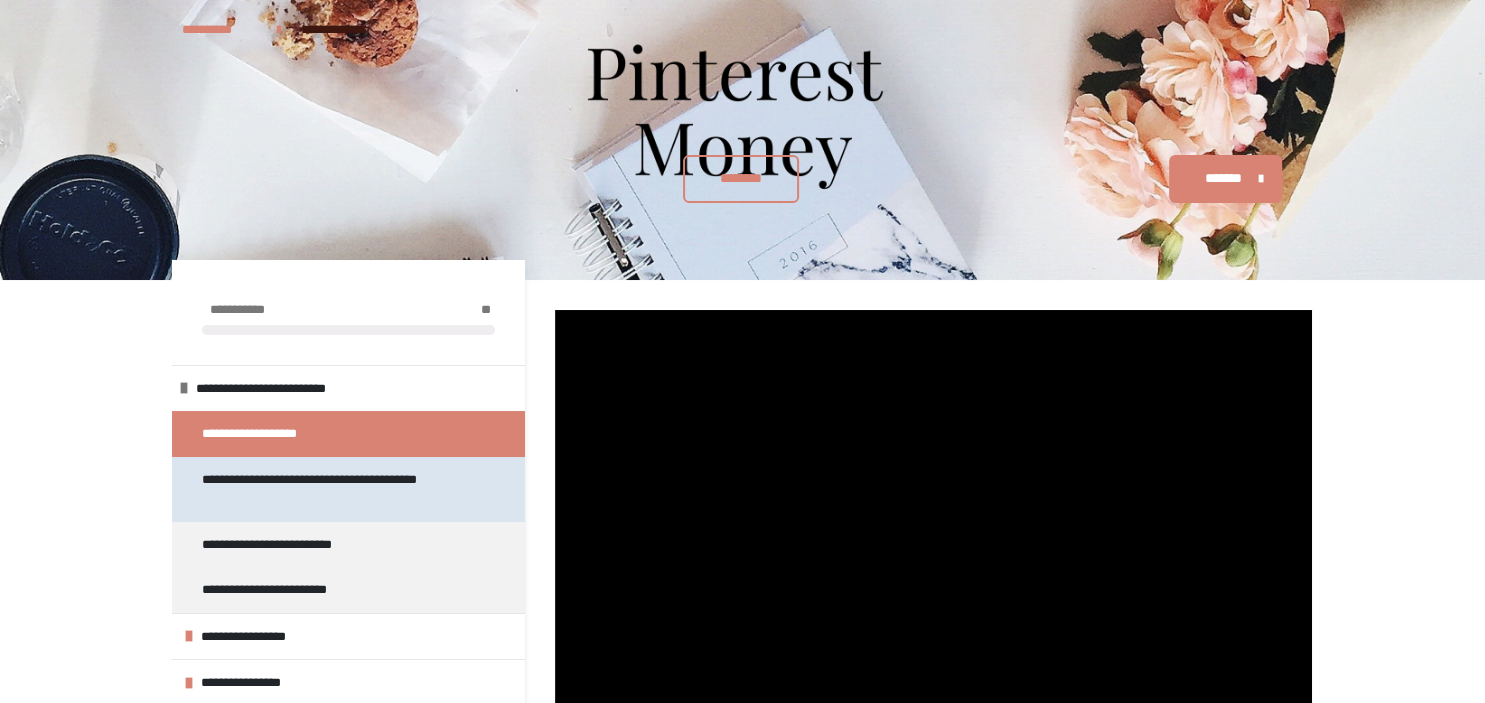 click on "**********" at bounding box center (340, 489) 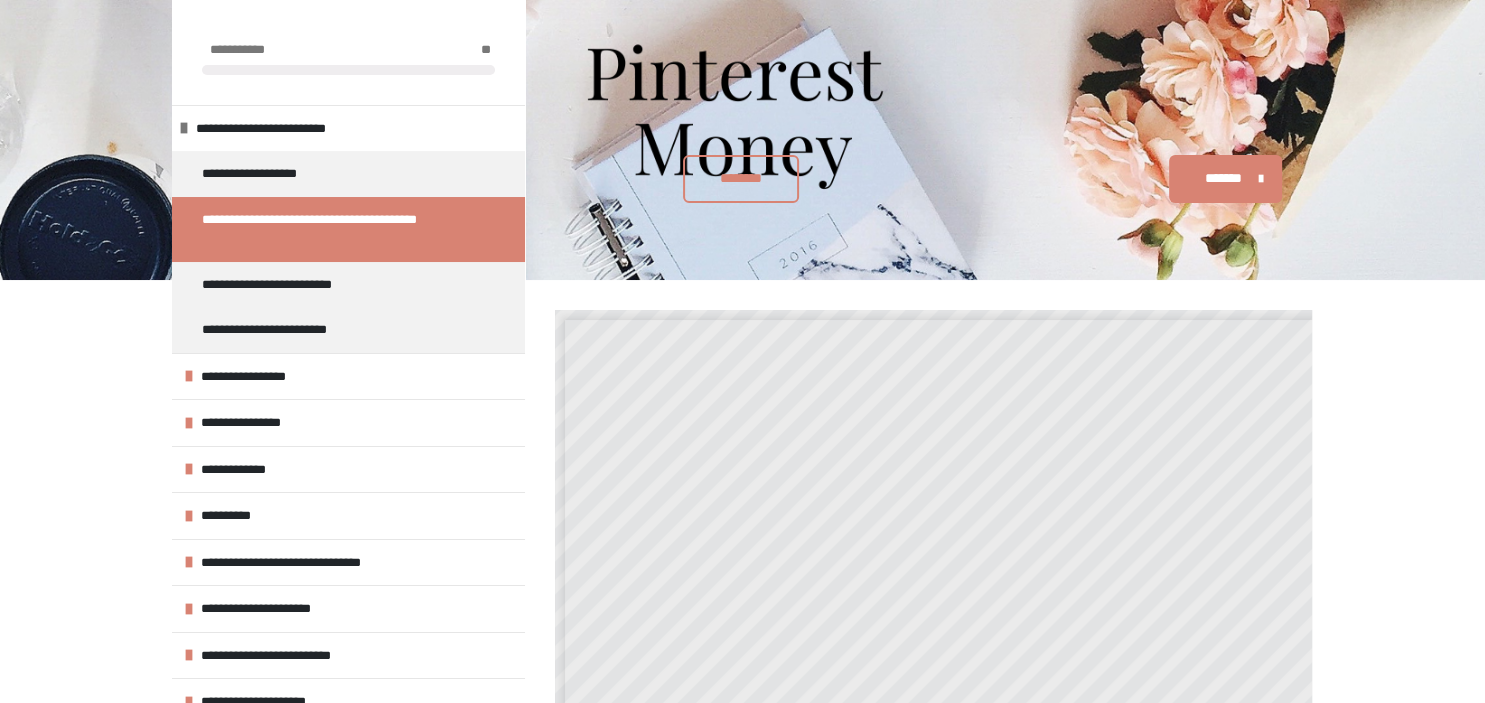 scroll, scrollTop: 668, scrollLeft: 0, axis: vertical 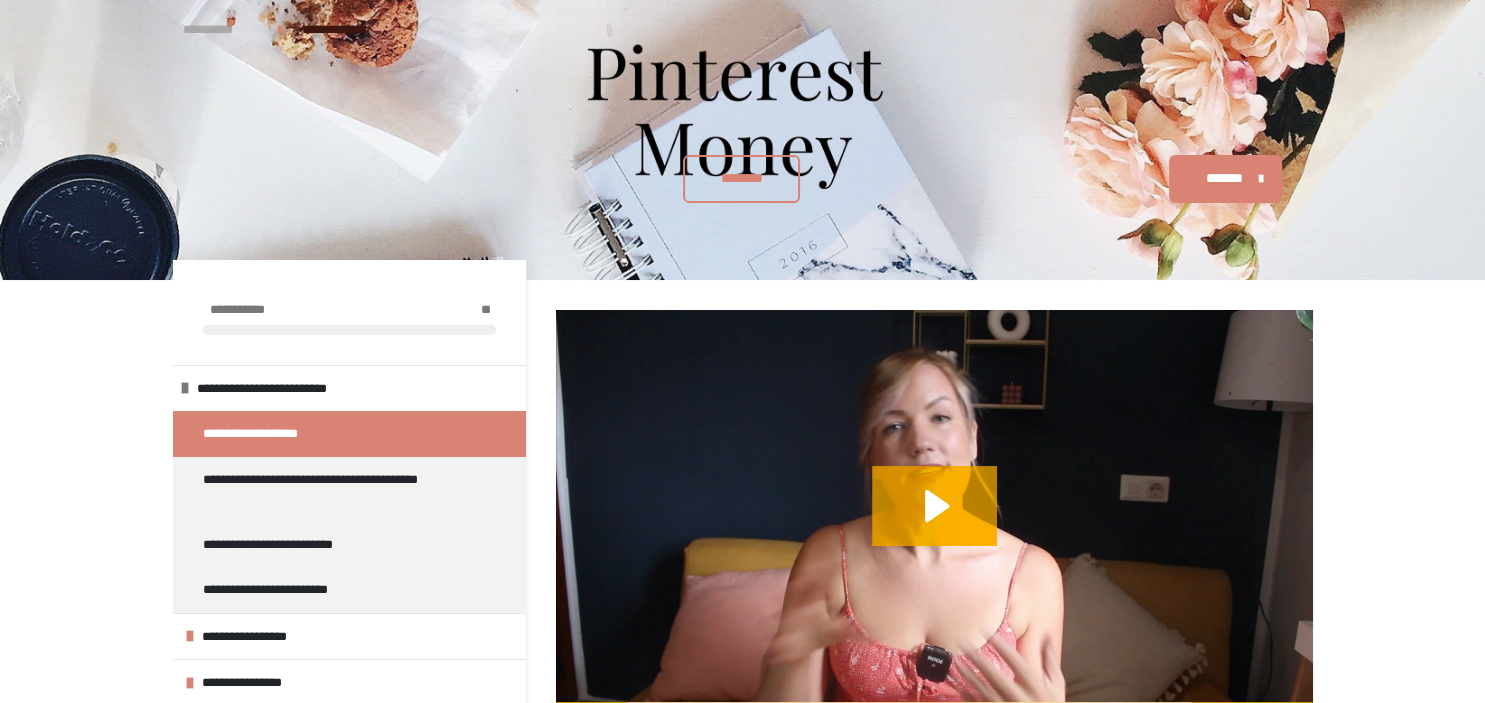 click on "**********" at bounding box center (220, 30) 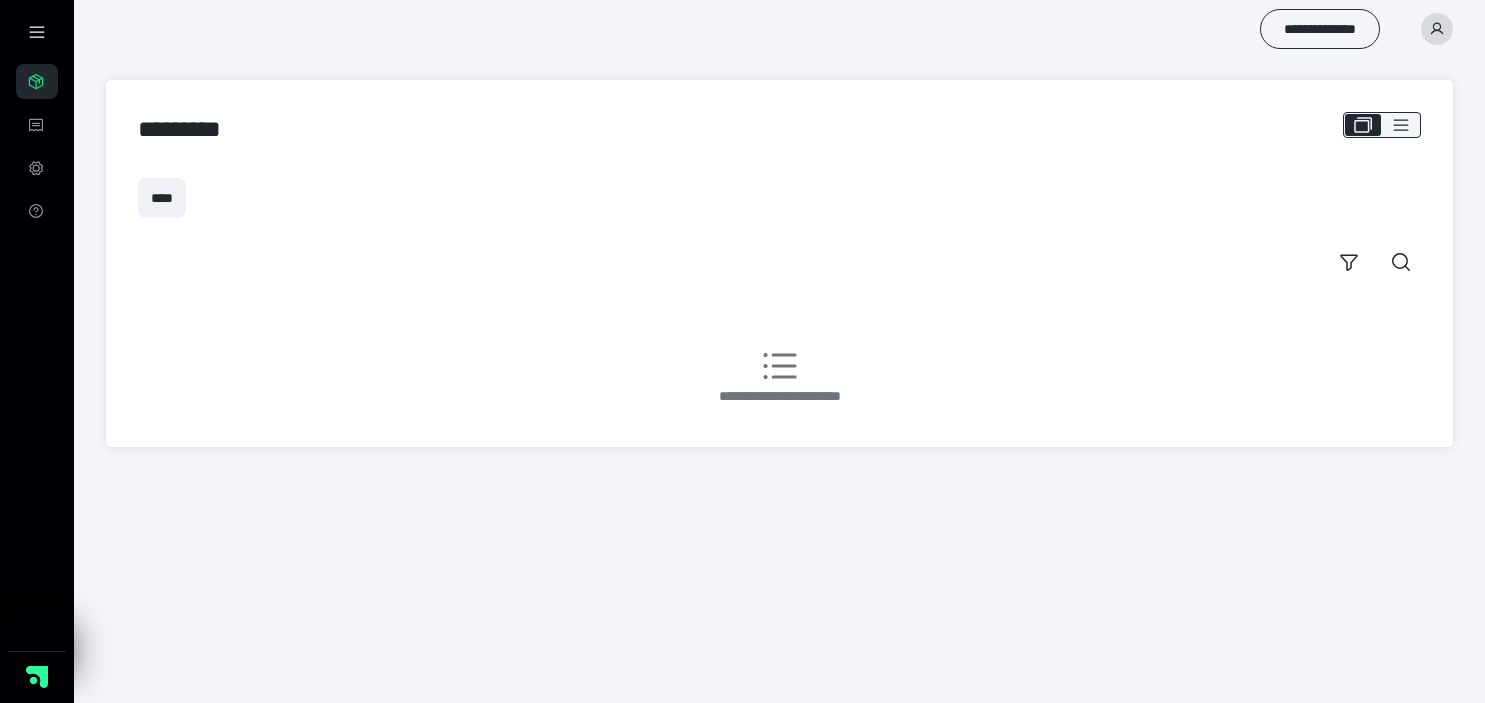 scroll, scrollTop: 0, scrollLeft: 0, axis: both 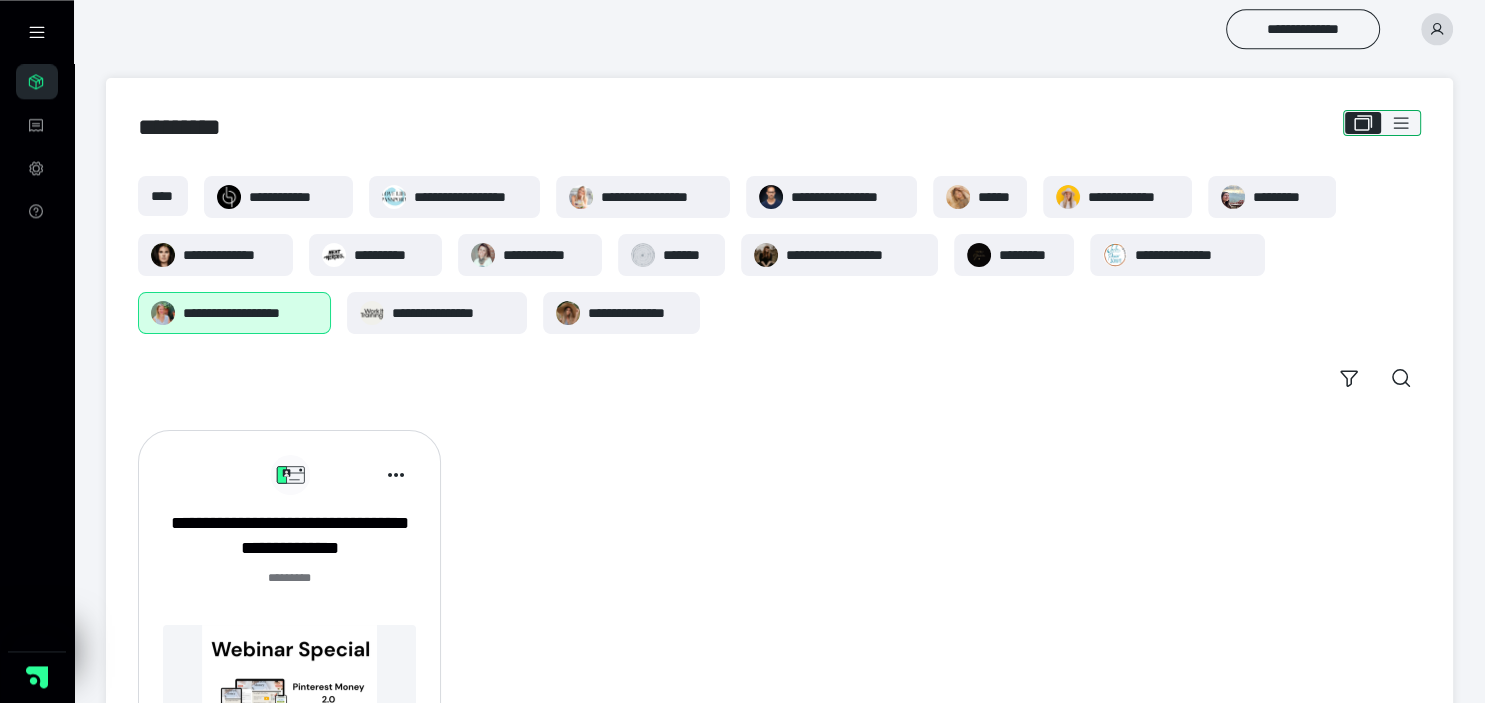 click 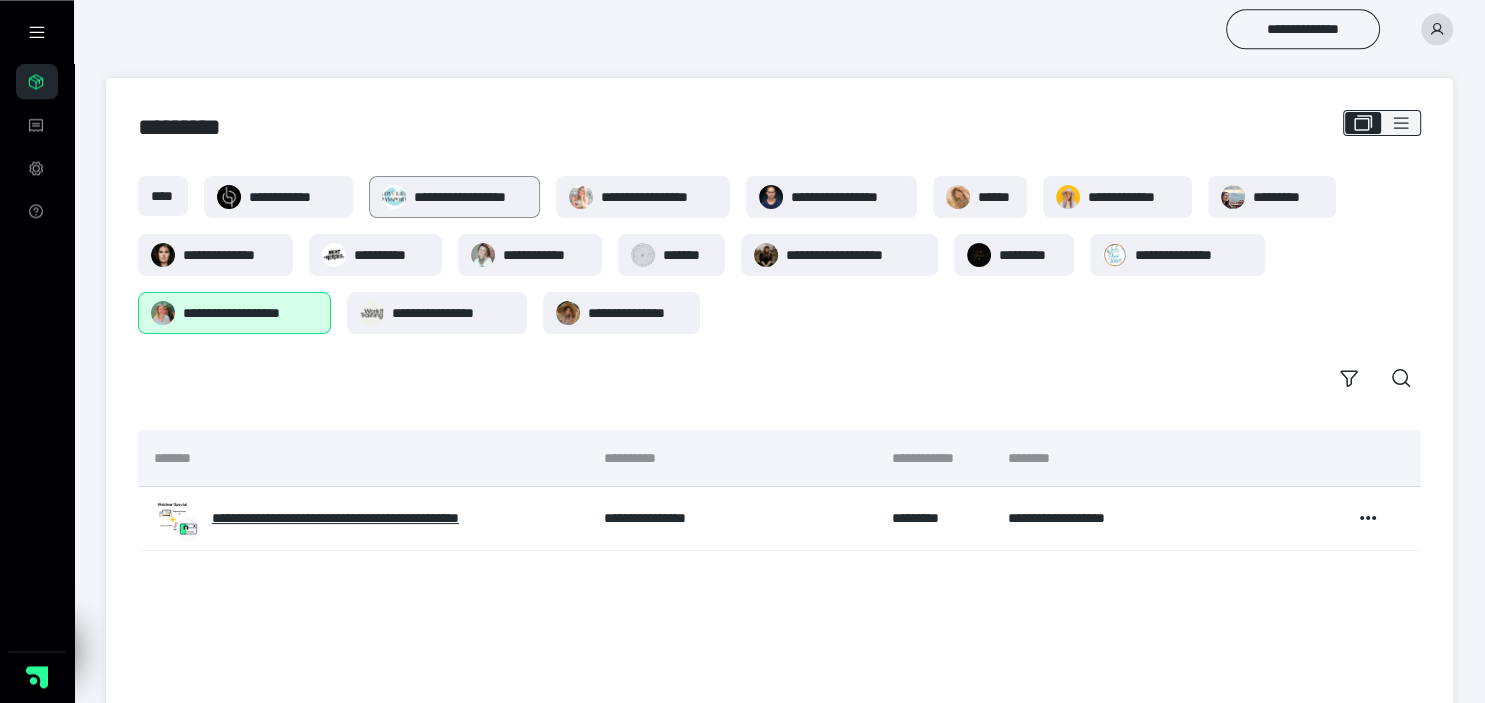 click on "**********" at bounding box center (454, 197) 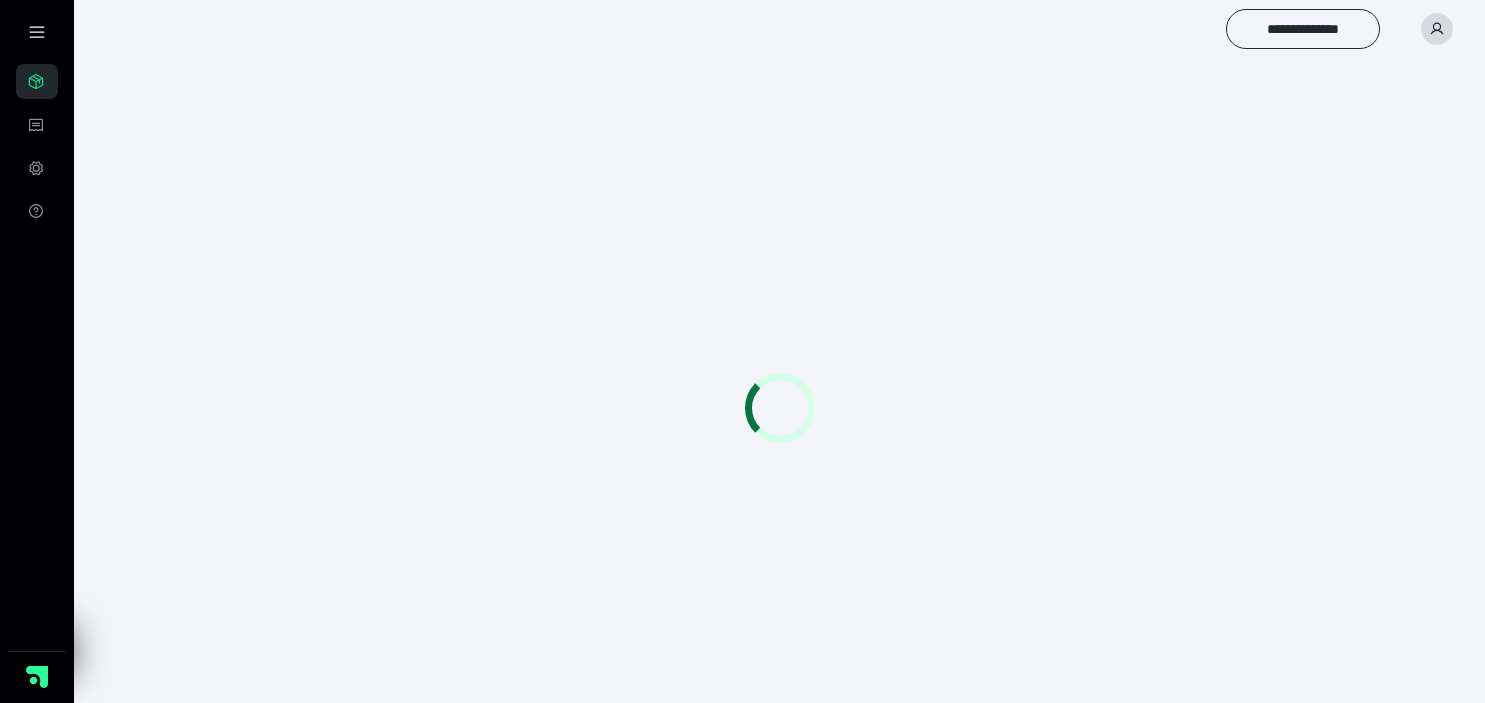 scroll, scrollTop: 0, scrollLeft: 0, axis: both 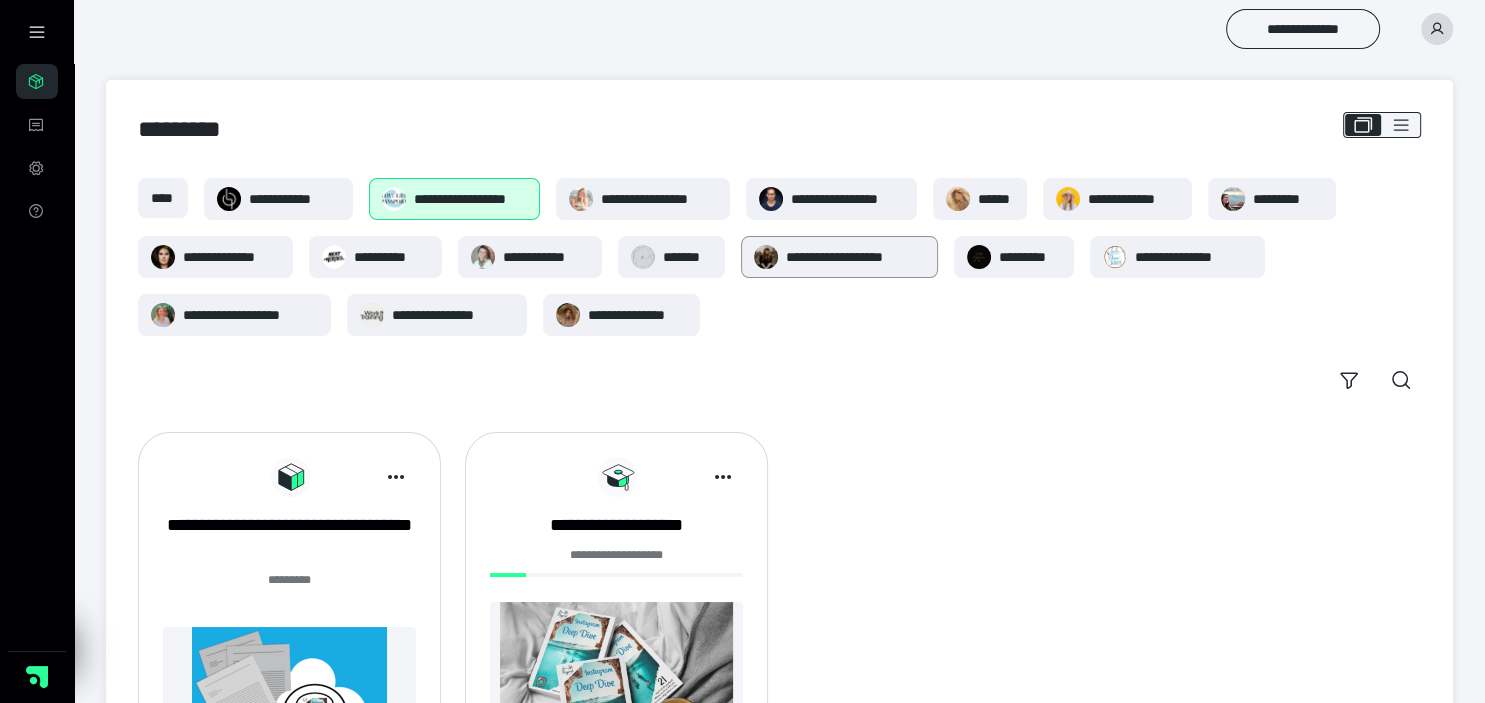 click on "**********" at bounding box center [855, 257] 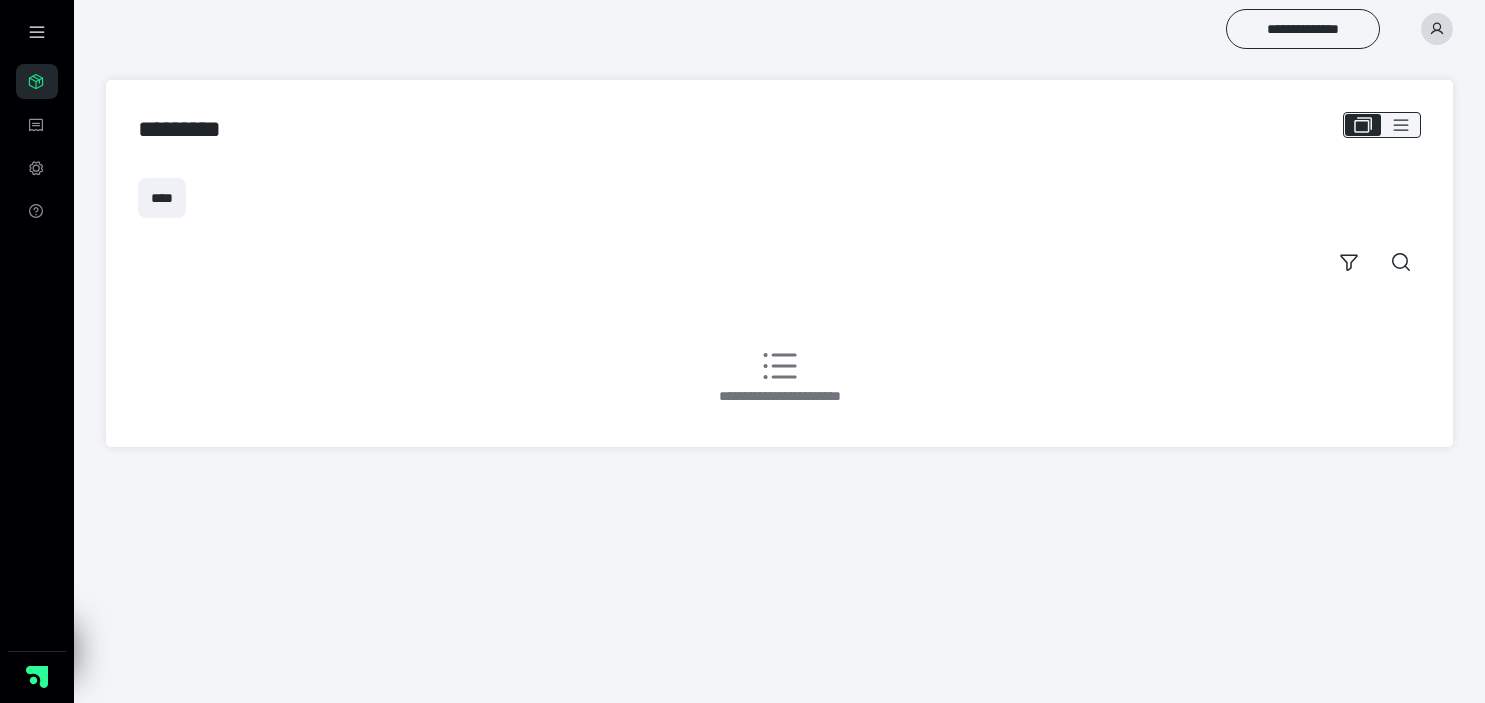 scroll, scrollTop: 0, scrollLeft: 0, axis: both 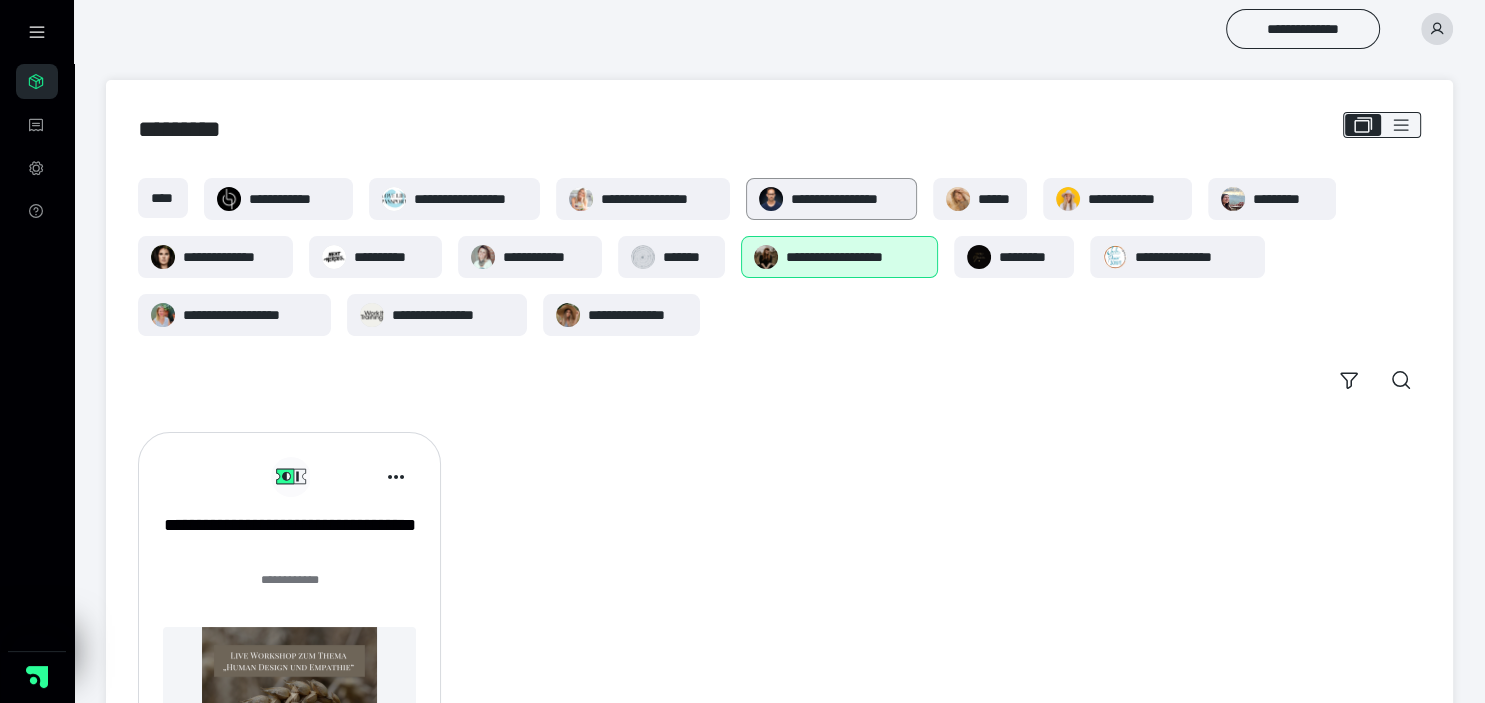 click on "**********" at bounding box center [847, 199] 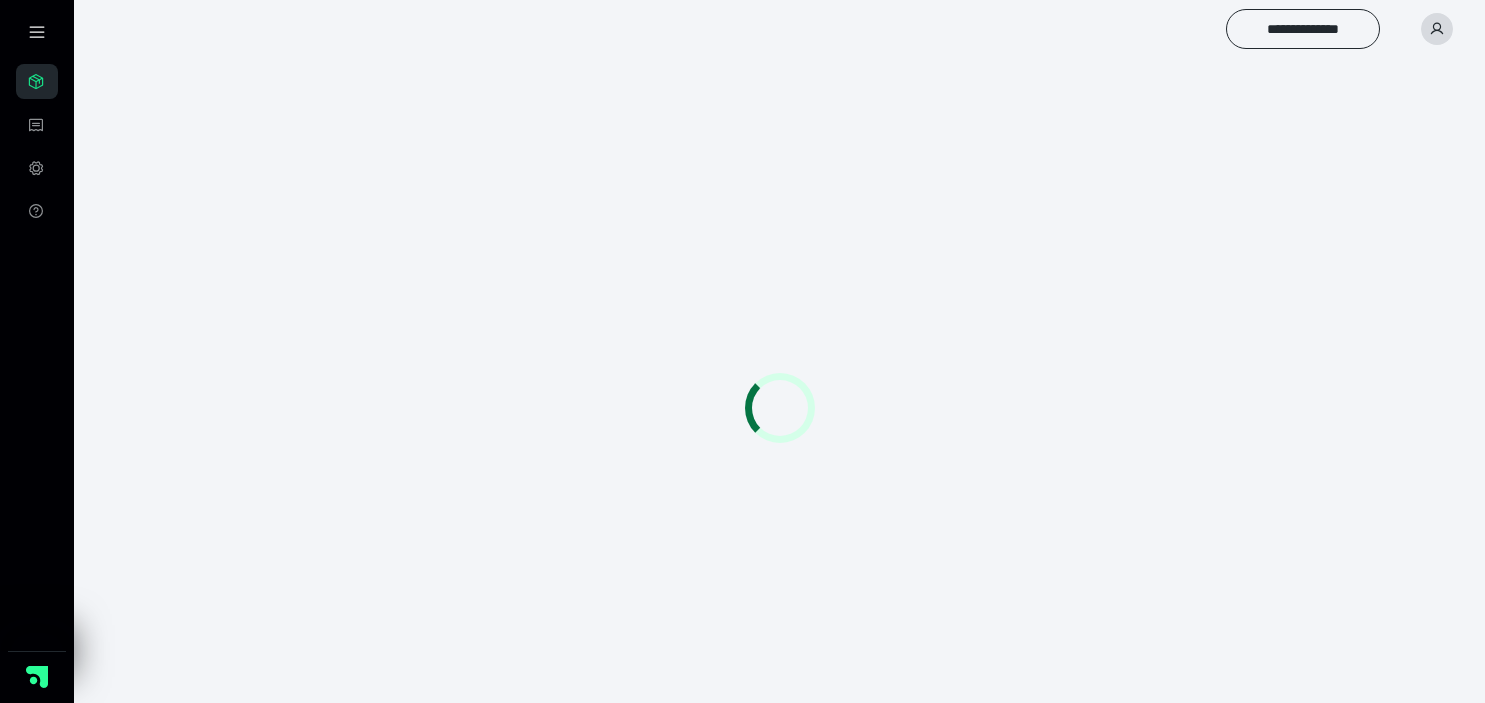 scroll, scrollTop: 0, scrollLeft: 0, axis: both 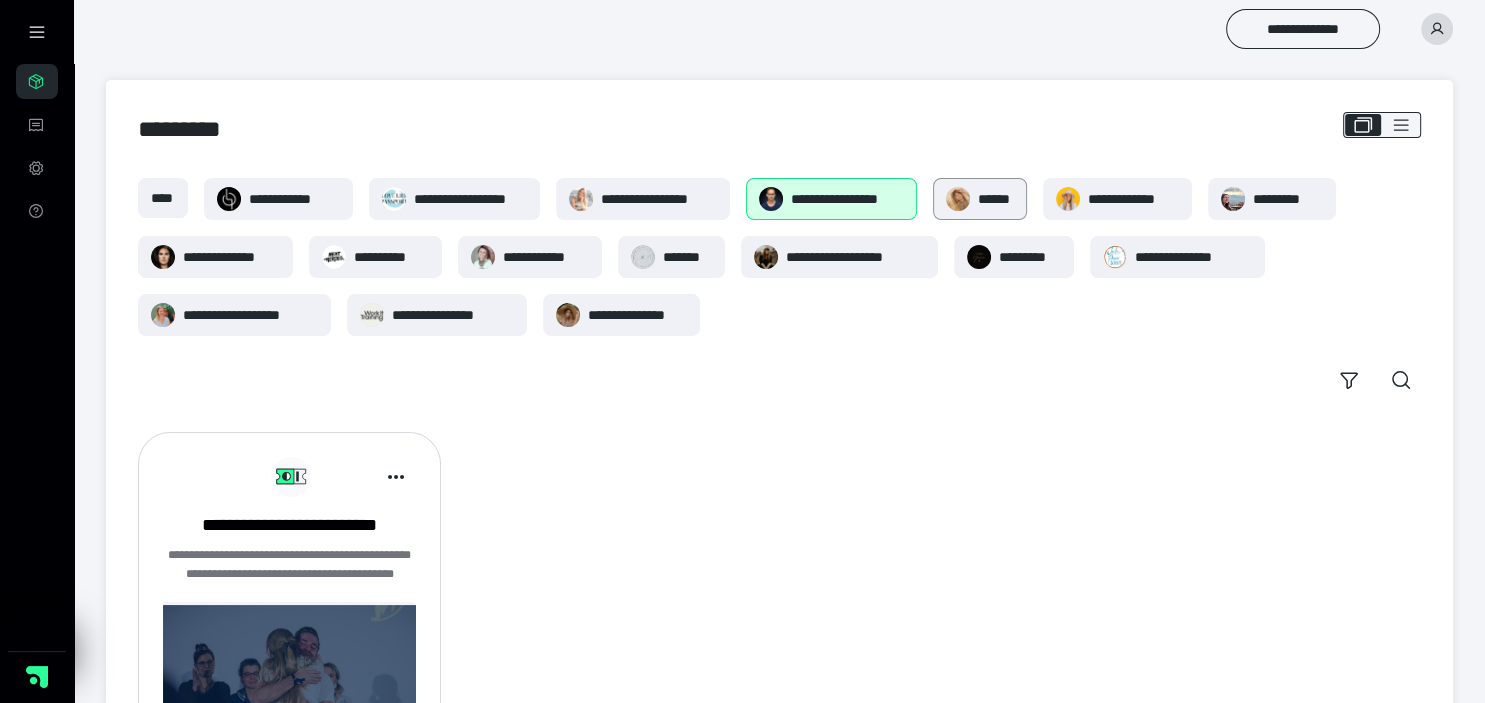 click on "******" at bounding box center [980, 199] 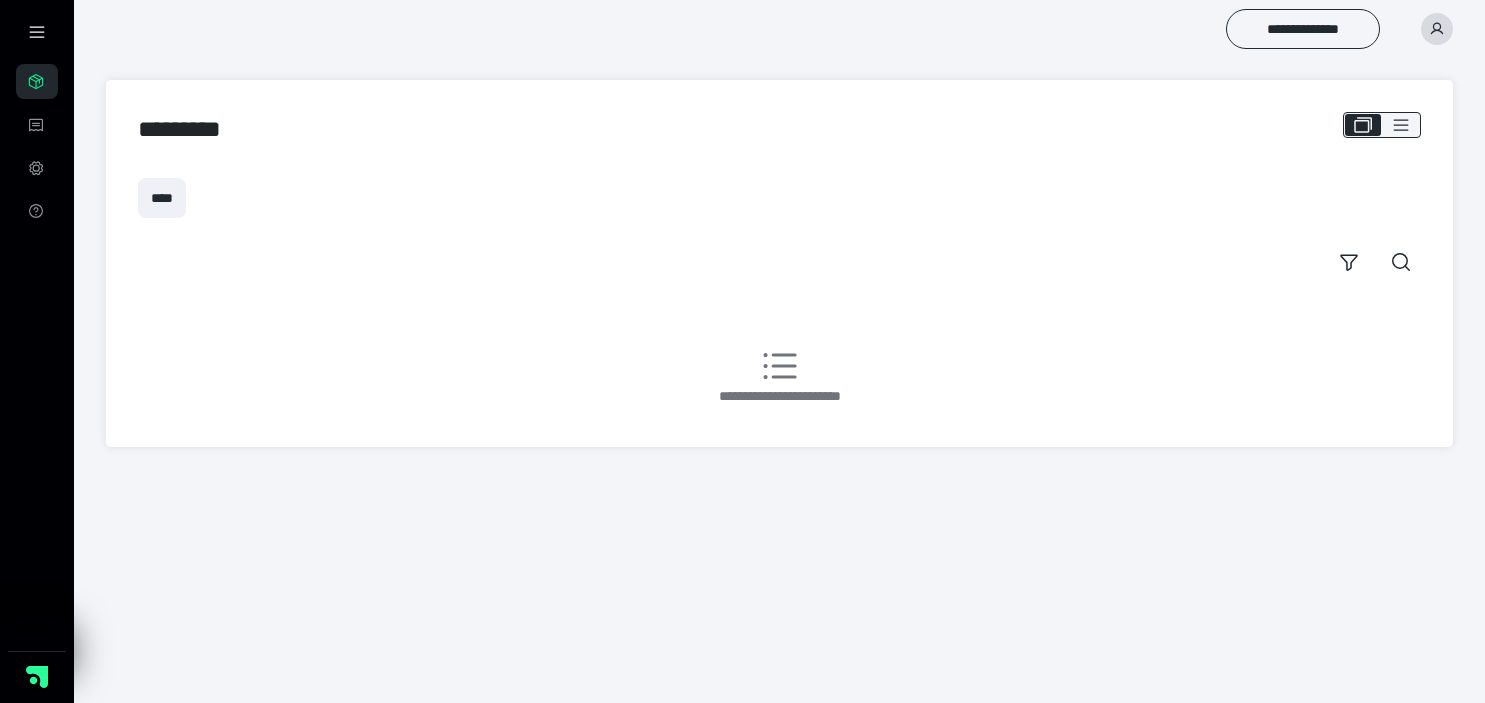 scroll, scrollTop: 0, scrollLeft: 0, axis: both 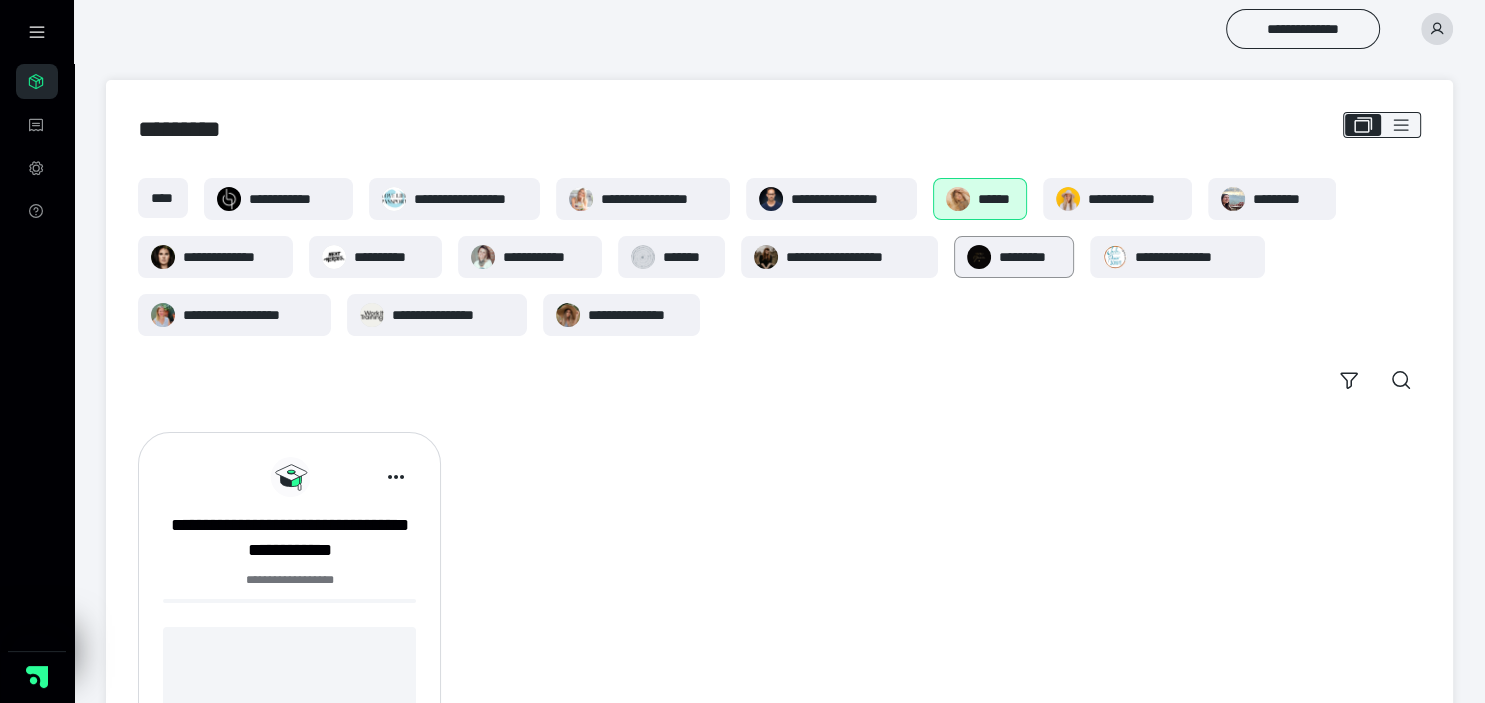 click on "*********" at bounding box center (1030, 257) 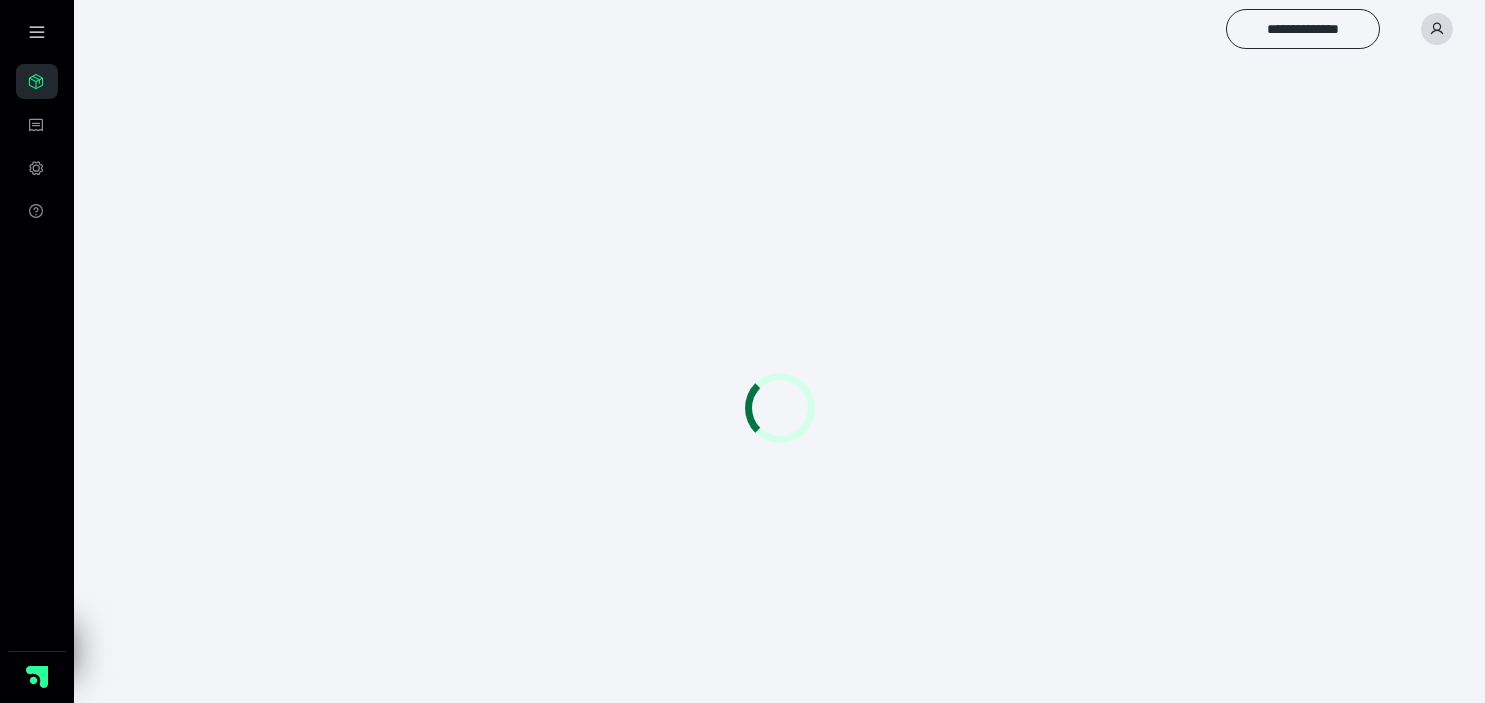 scroll, scrollTop: 0, scrollLeft: 0, axis: both 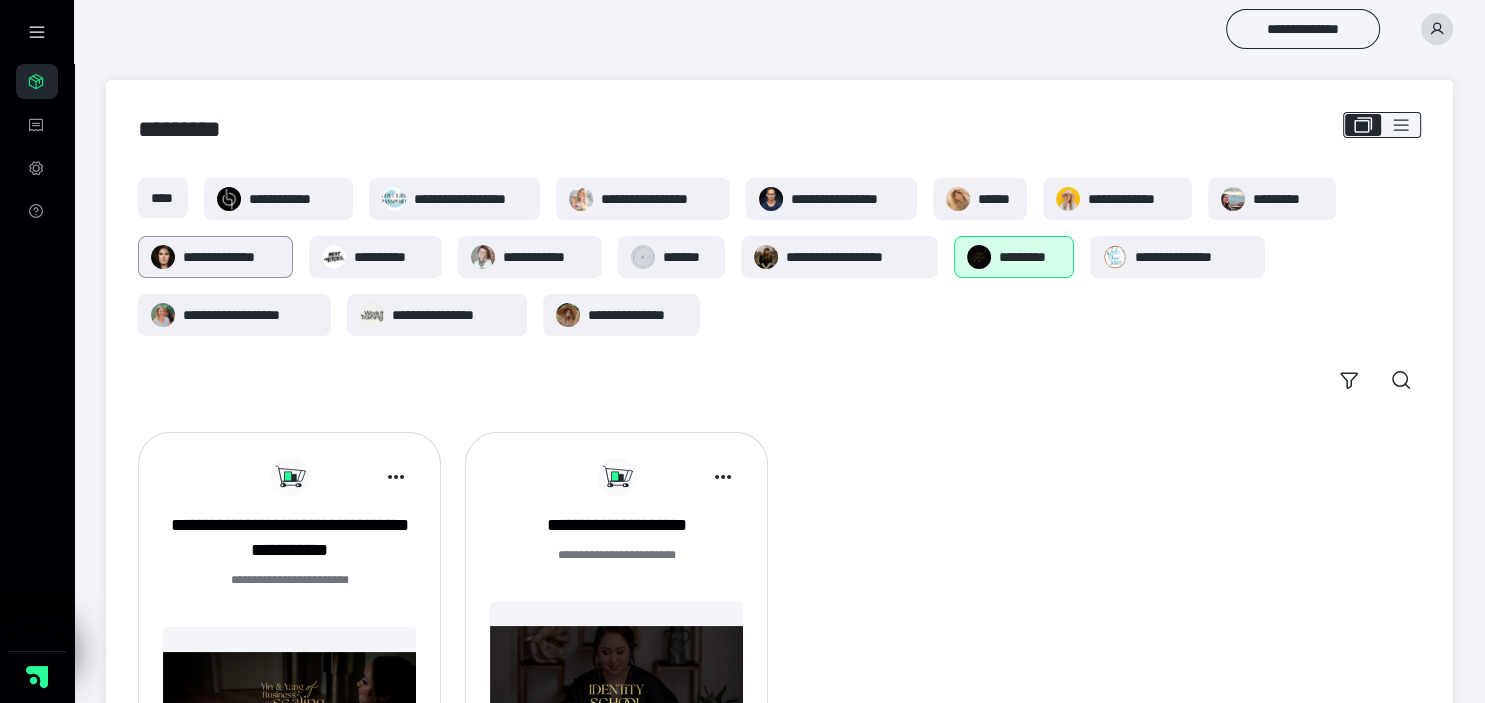click on "**********" at bounding box center [231, 257] 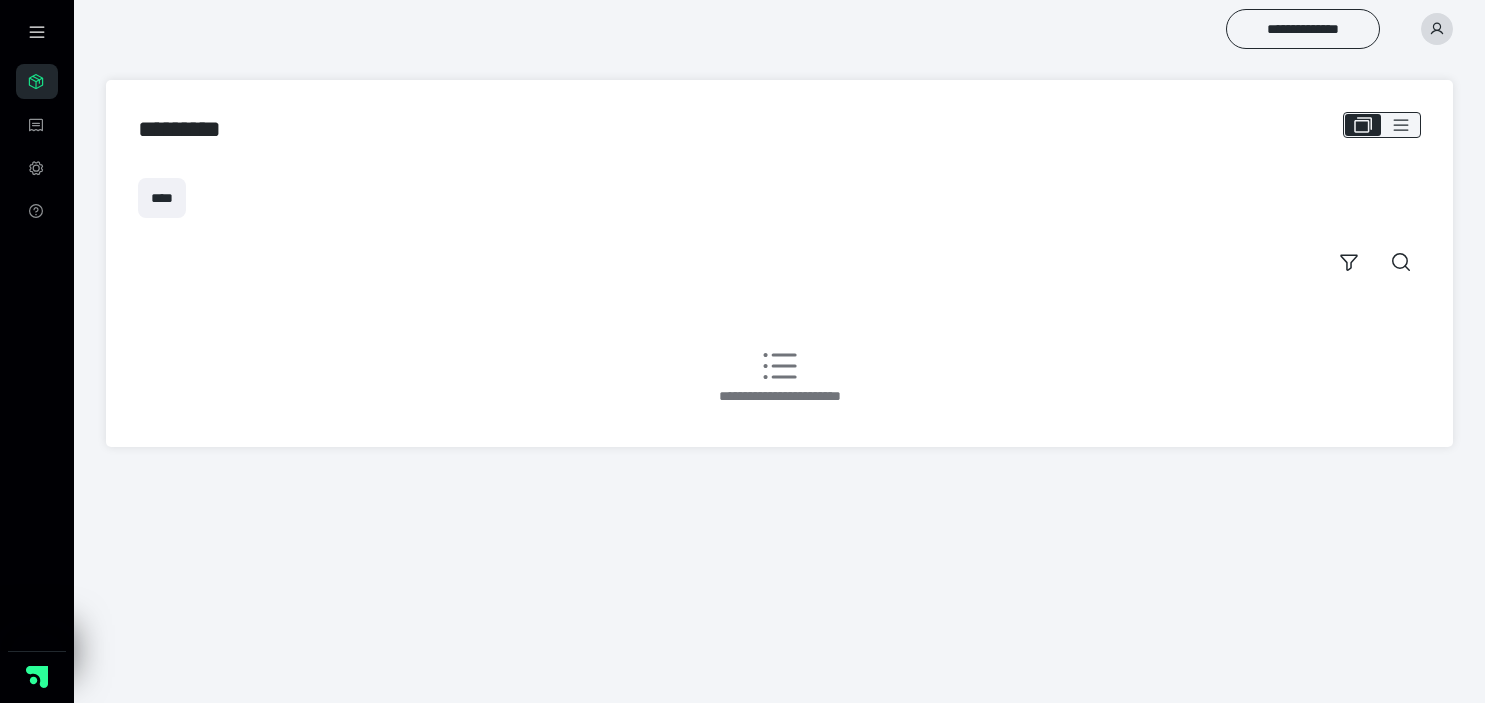 scroll, scrollTop: 0, scrollLeft: 0, axis: both 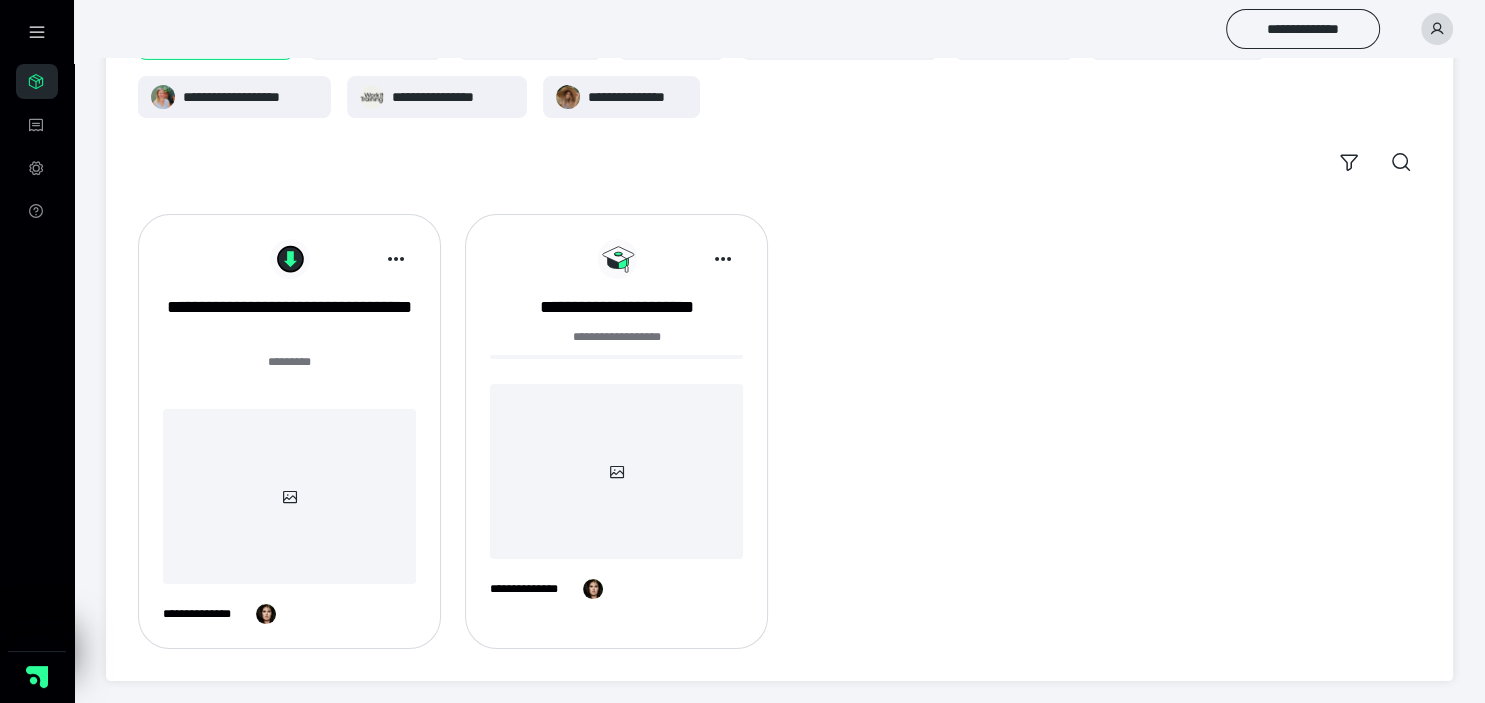 click at bounding box center [289, 496] 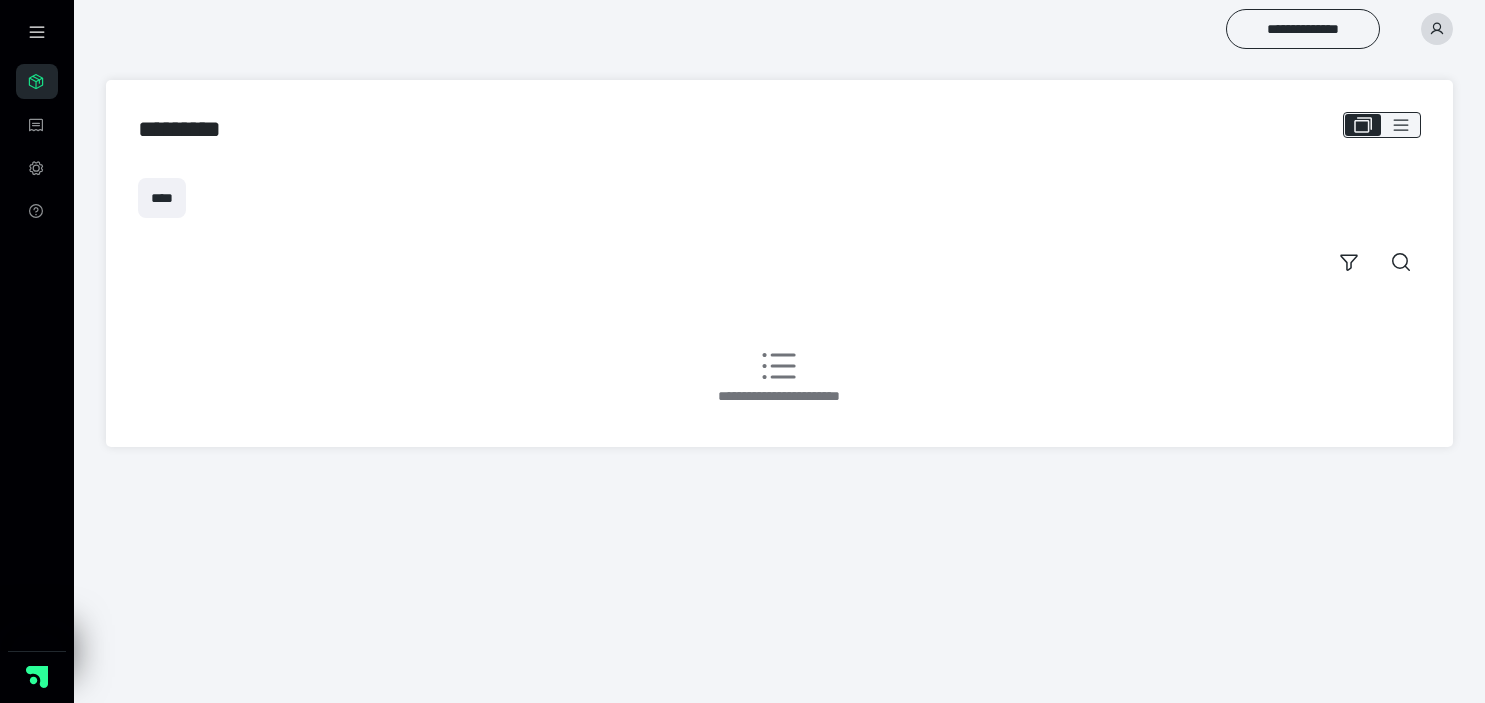 scroll, scrollTop: 0, scrollLeft: 0, axis: both 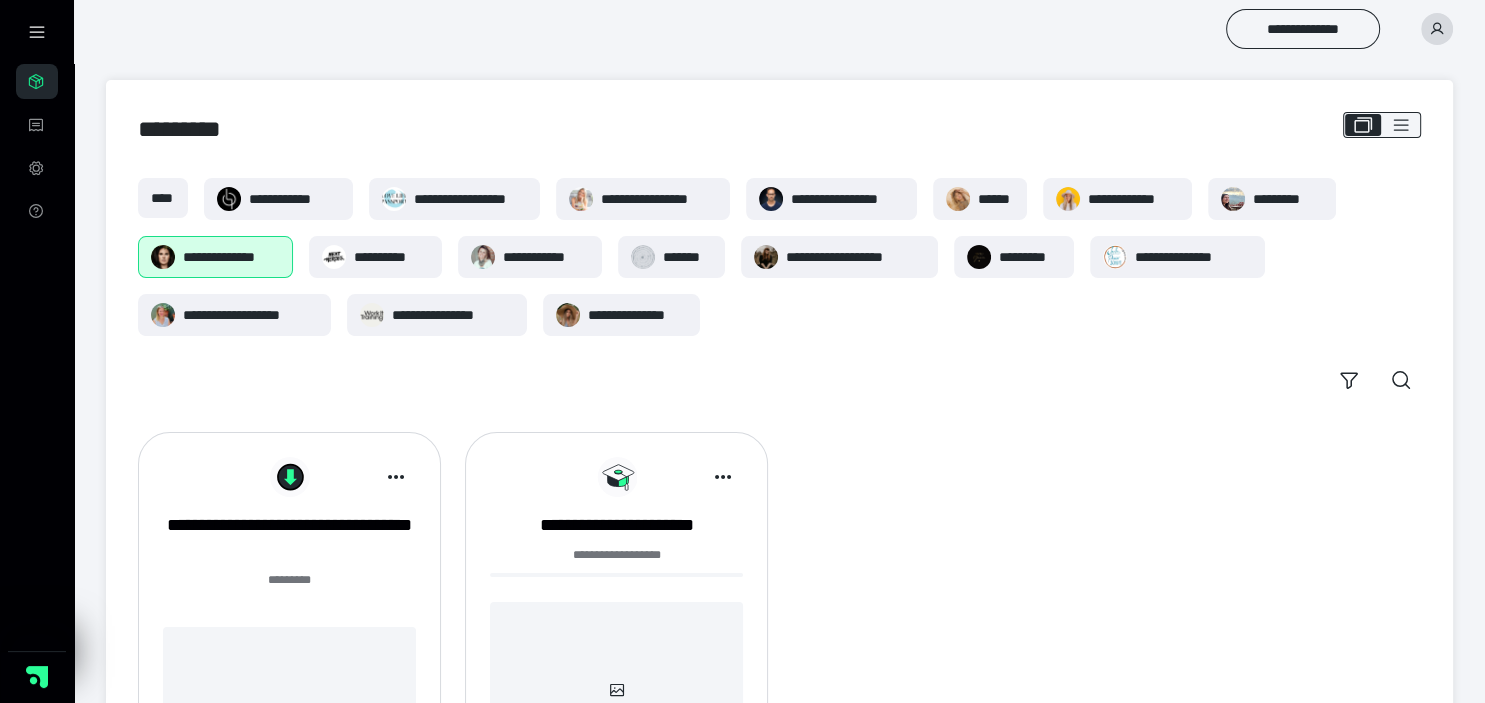 click on "**********" at bounding box center (779, 649) 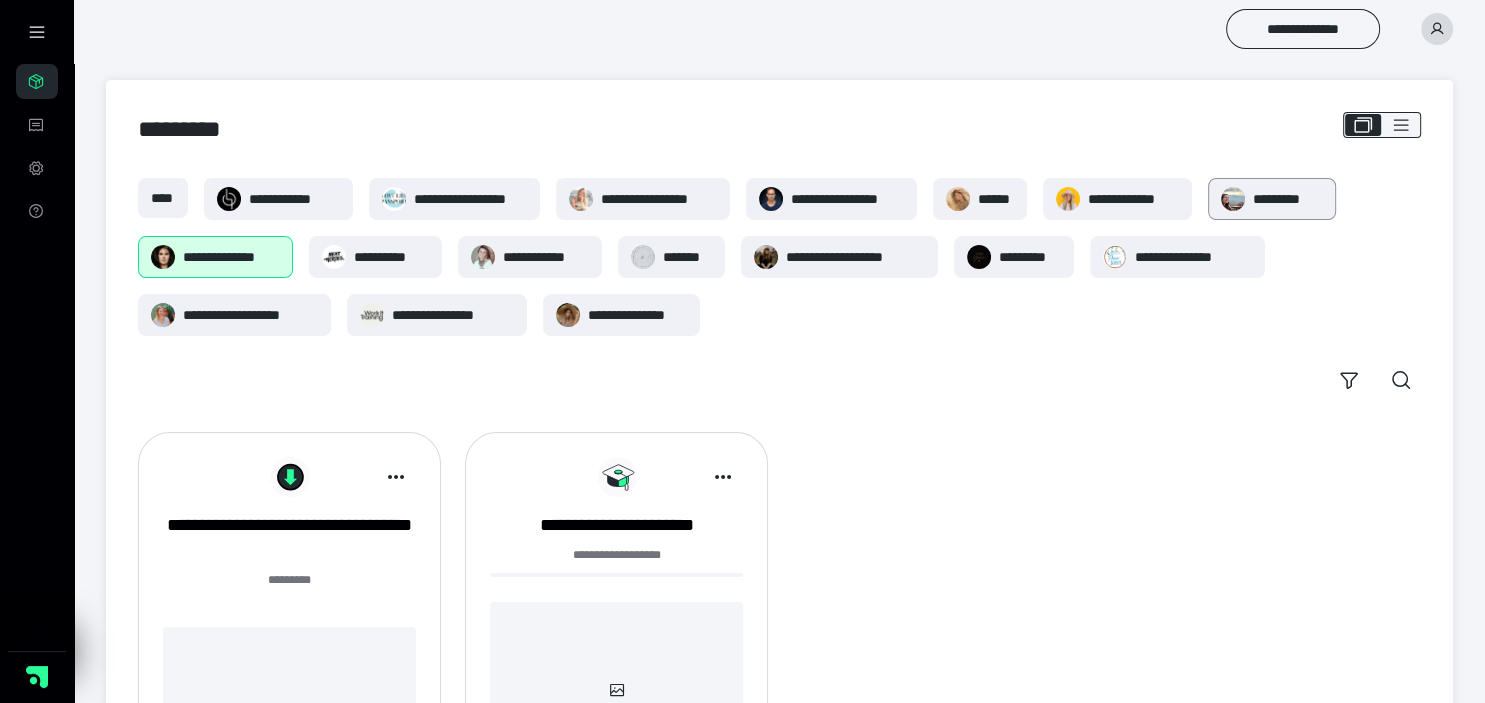 click on "*********" at bounding box center (1288, 199) 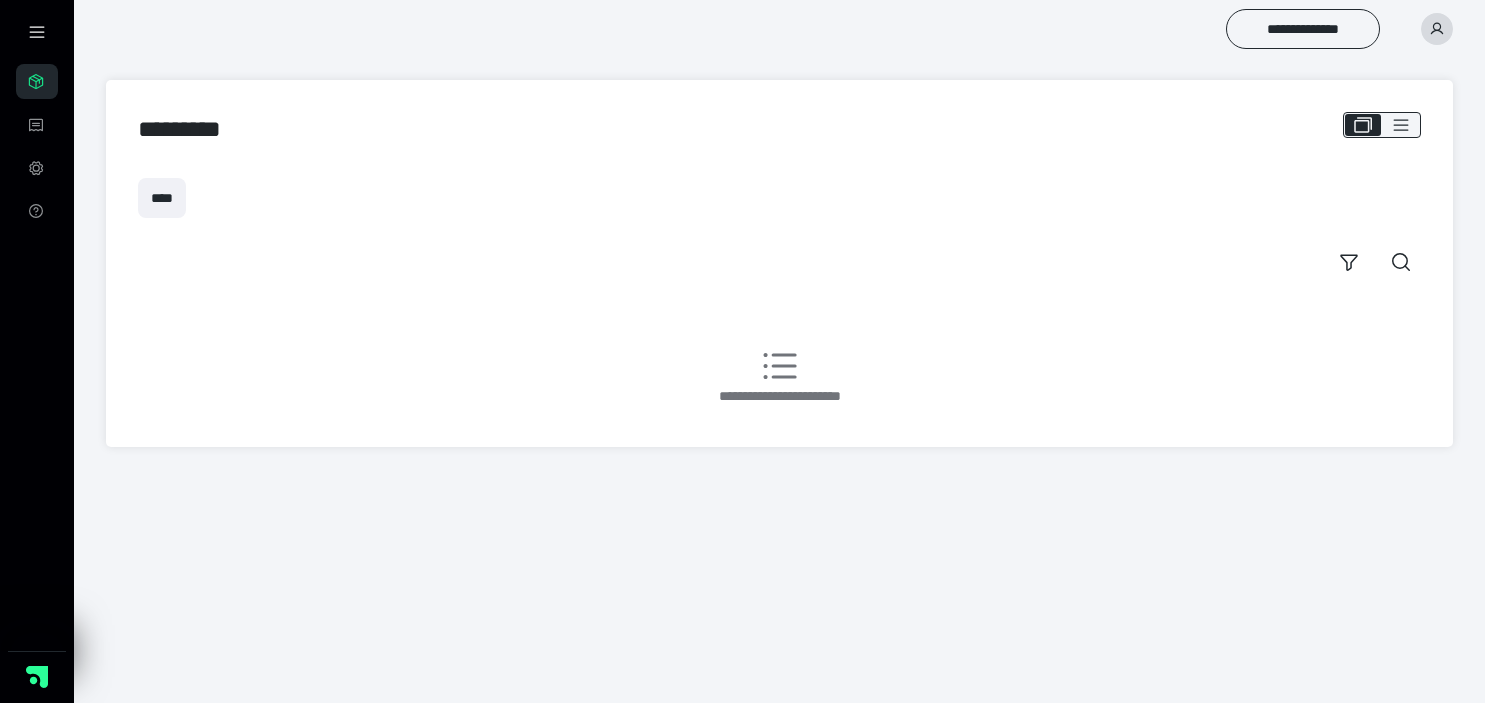 scroll, scrollTop: 0, scrollLeft: 0, axis: both 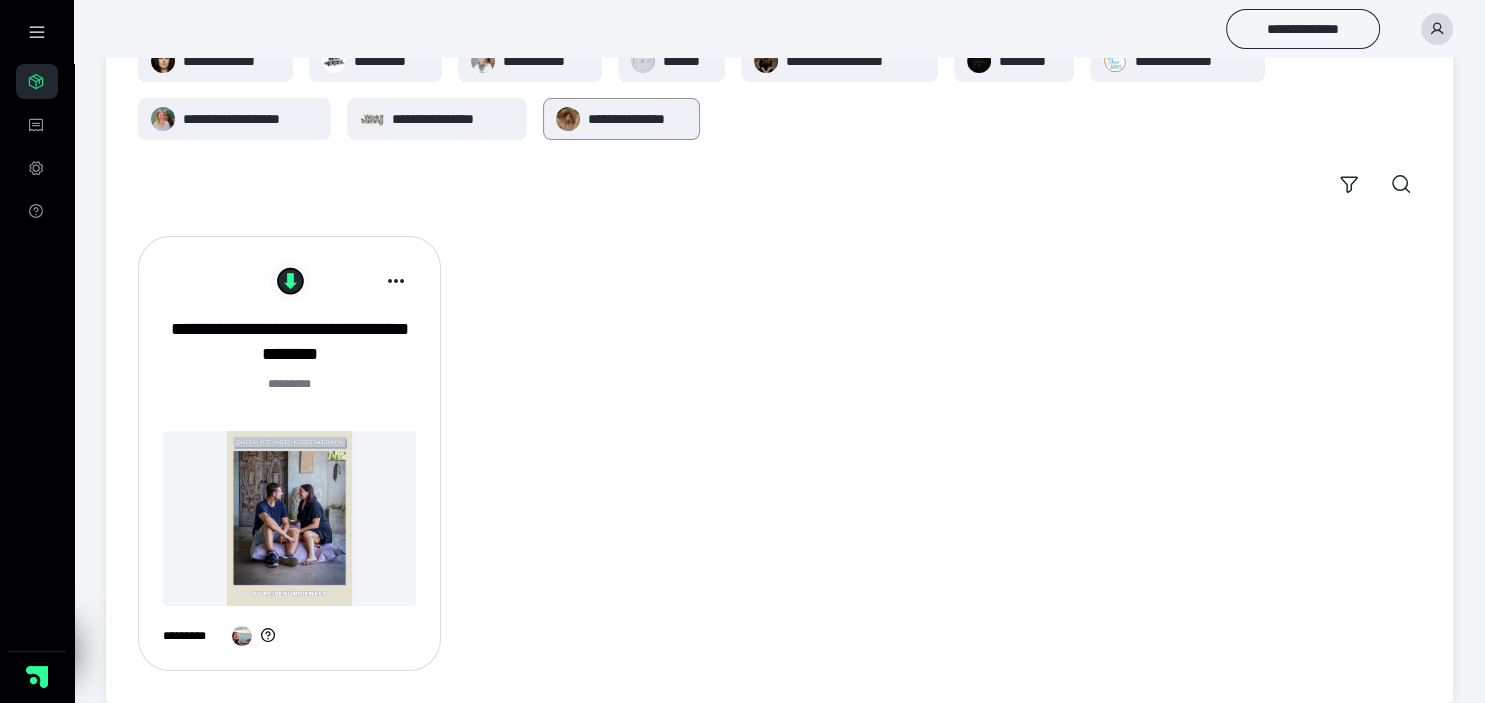 click on "**********" at bounding box center (638, 119) 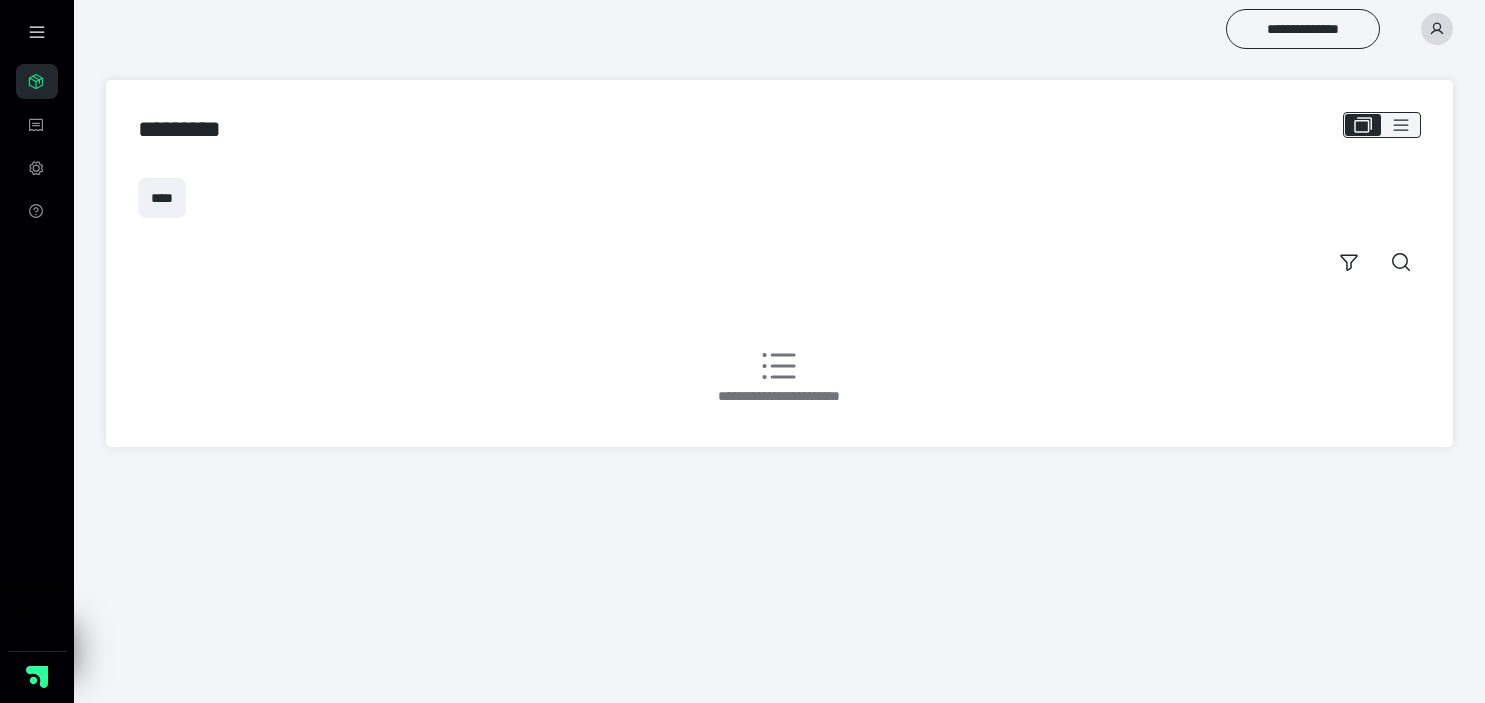 scroll, scrollTop: 0, scrollLeft: 0, axis: both 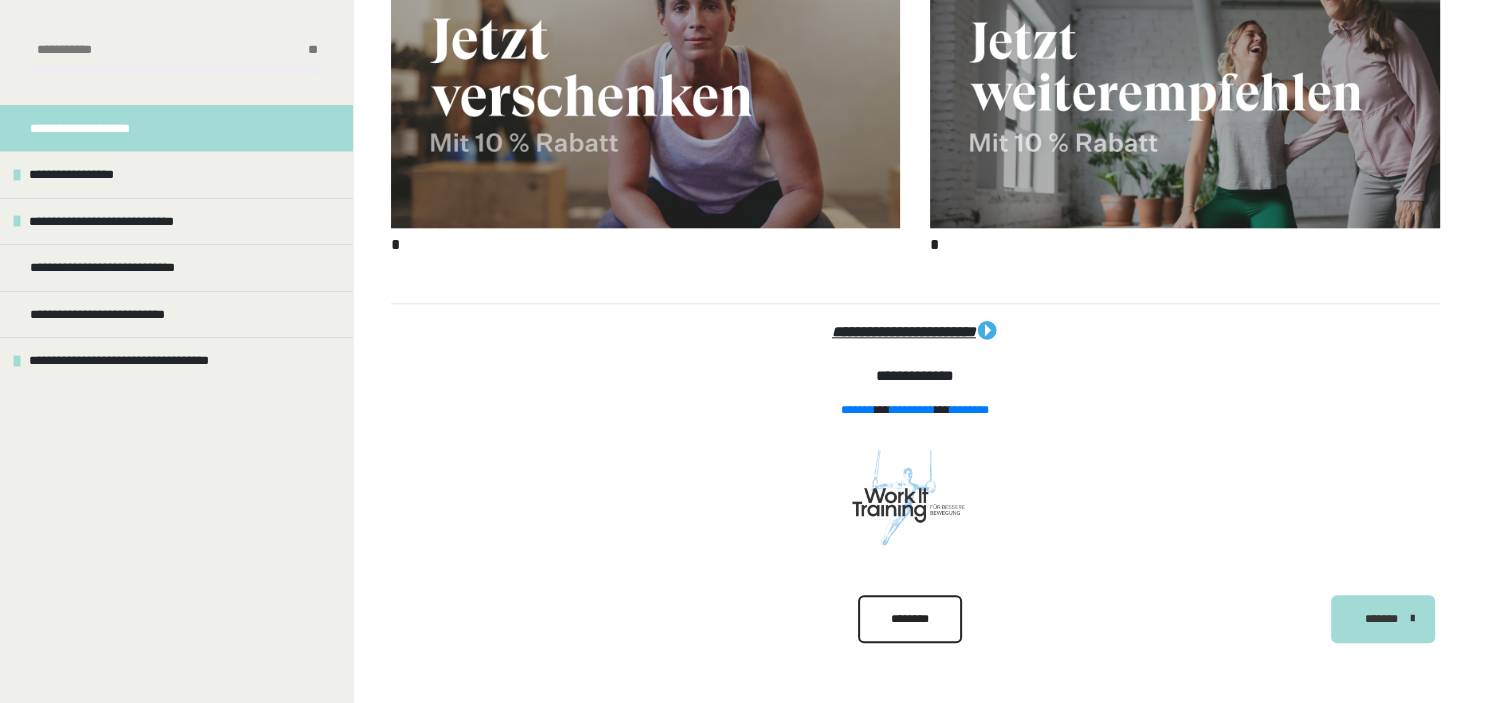 click on "**********" at bounding box center (904, 331) 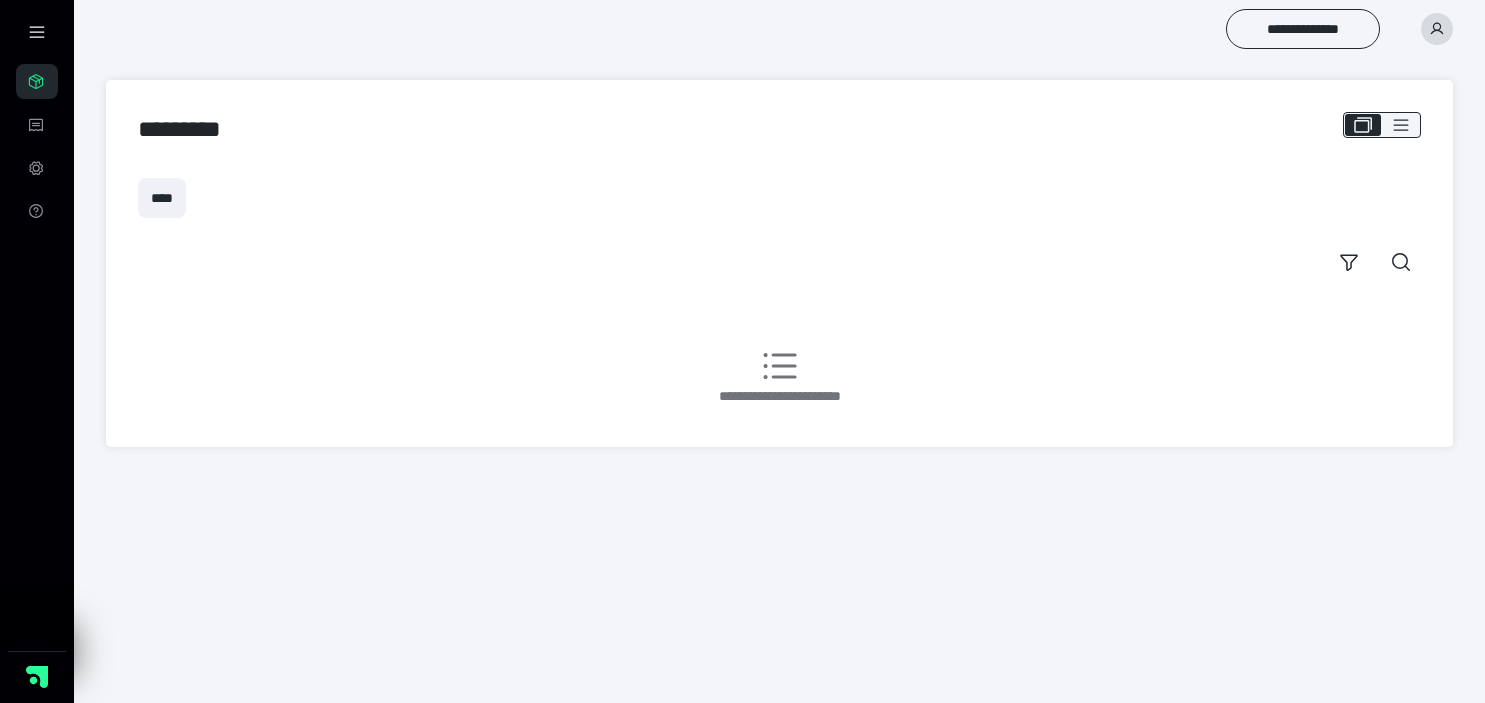 scroll, scrollTop: 0, scrollLeft: 0, axis: both 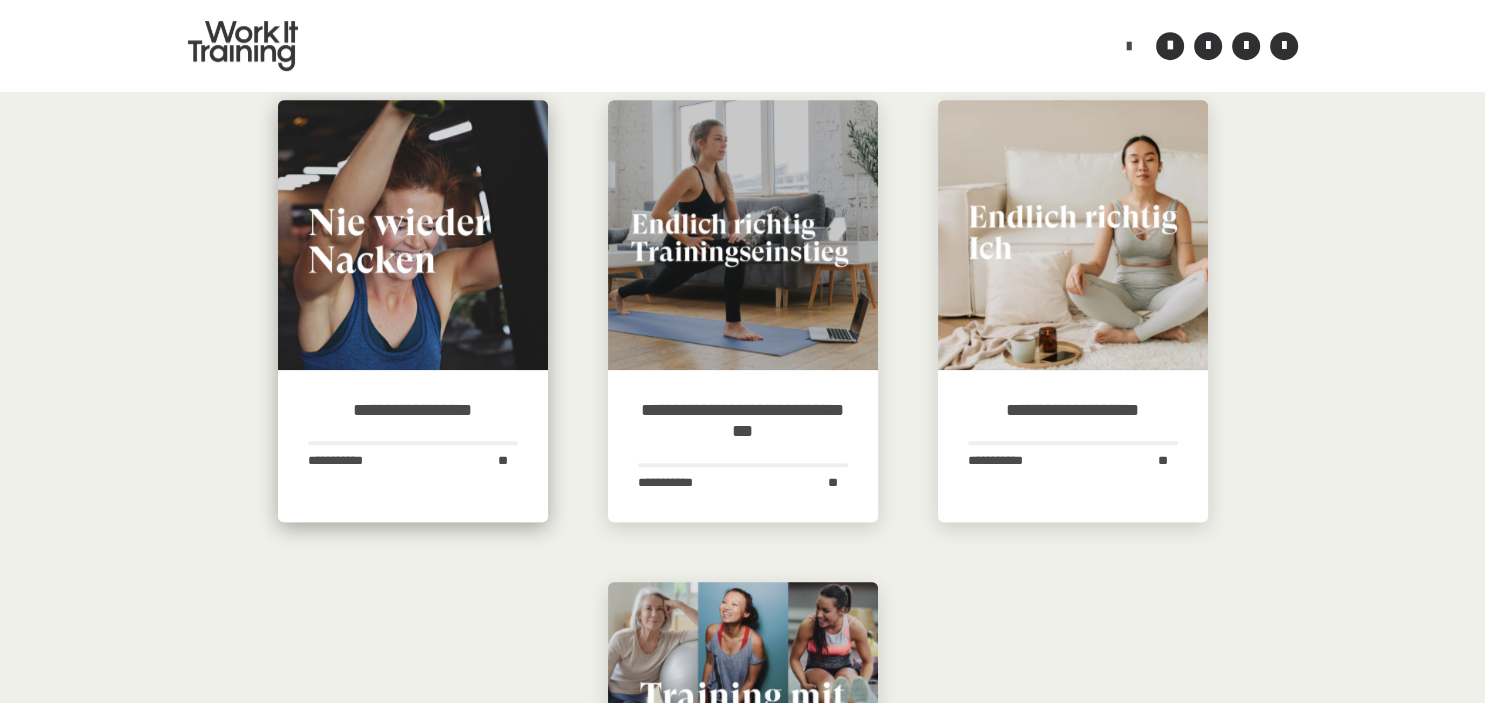 click on "**********" at bounding box center (413, 411) 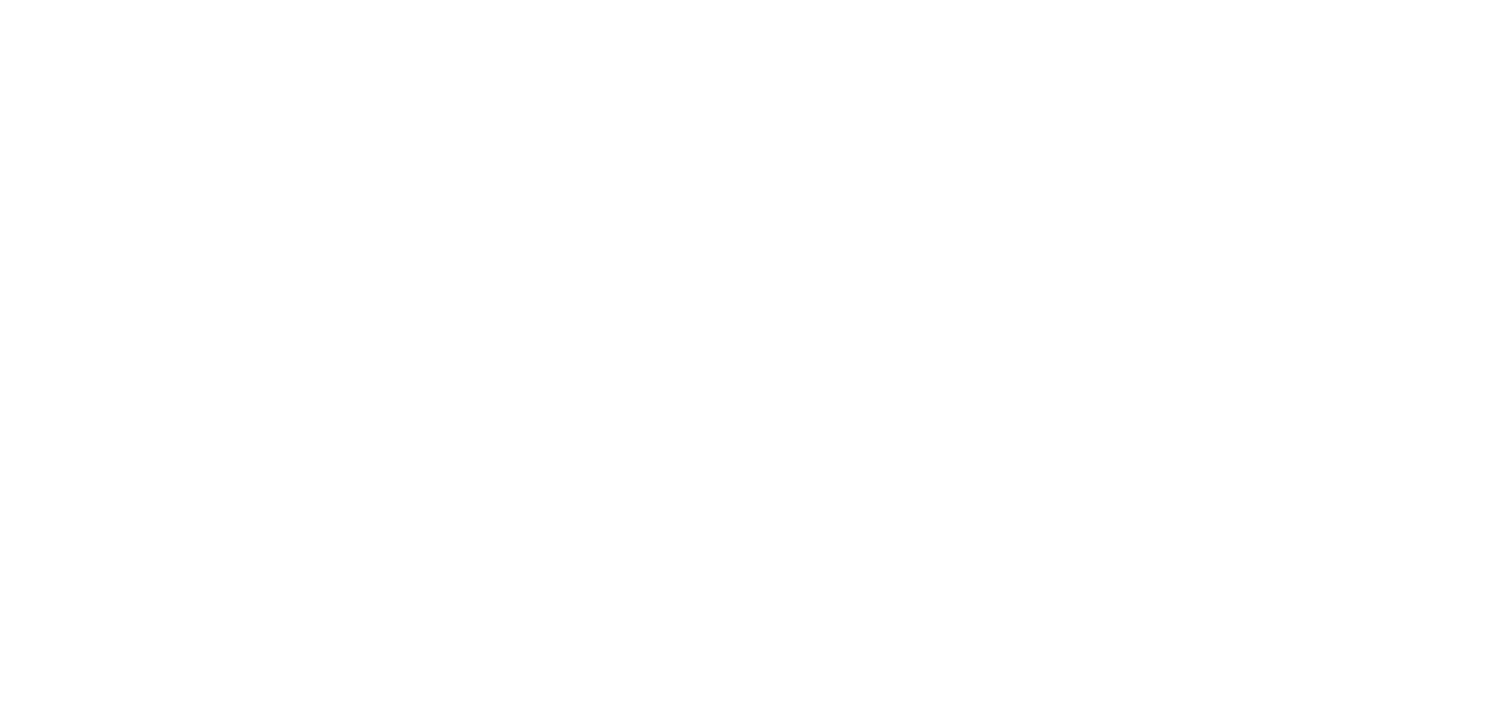 scroll, scrollTop: 0, scrollLeft: 0, axis: both 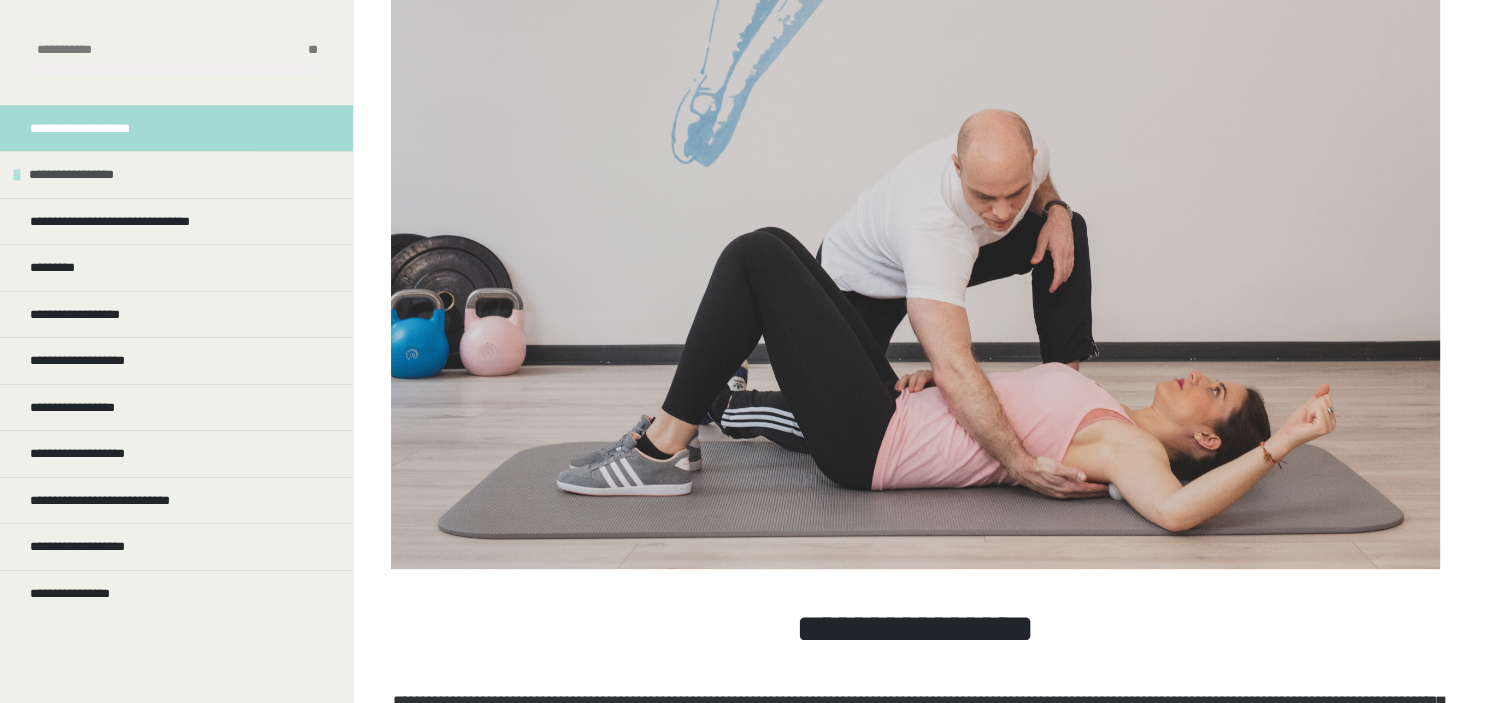 click on "**********" at bounding box center (79, 175) 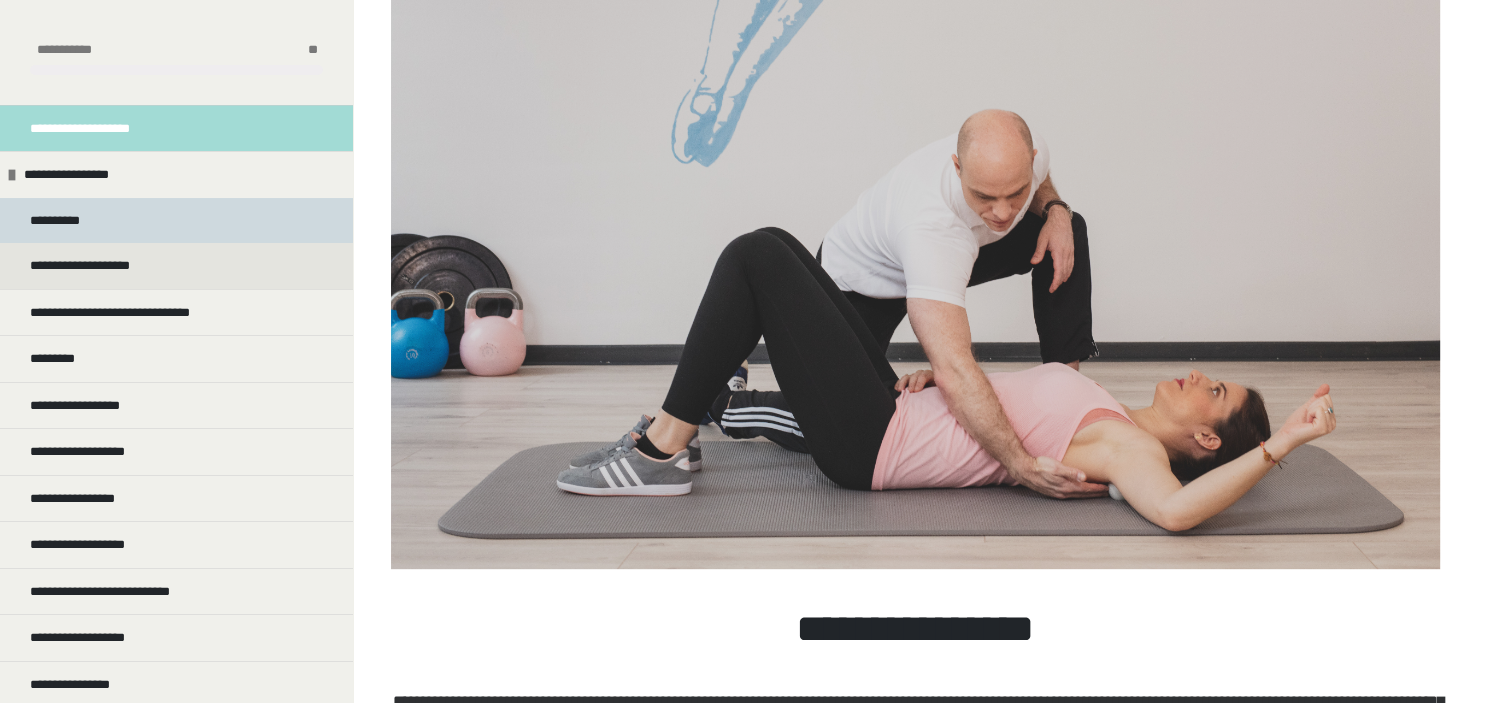 click on "**********" at bounding box center [64, 221] 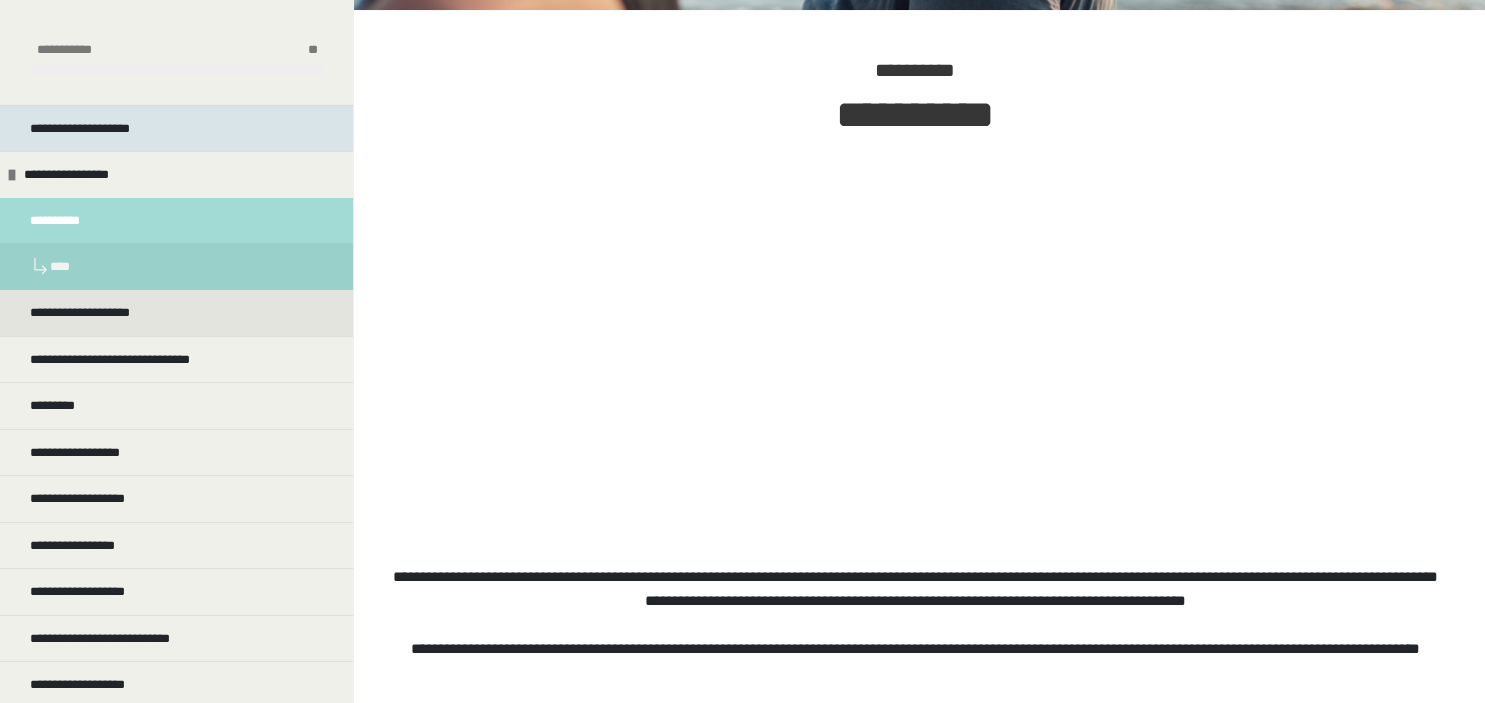 click on "**********" at bounding box center [101, 129] 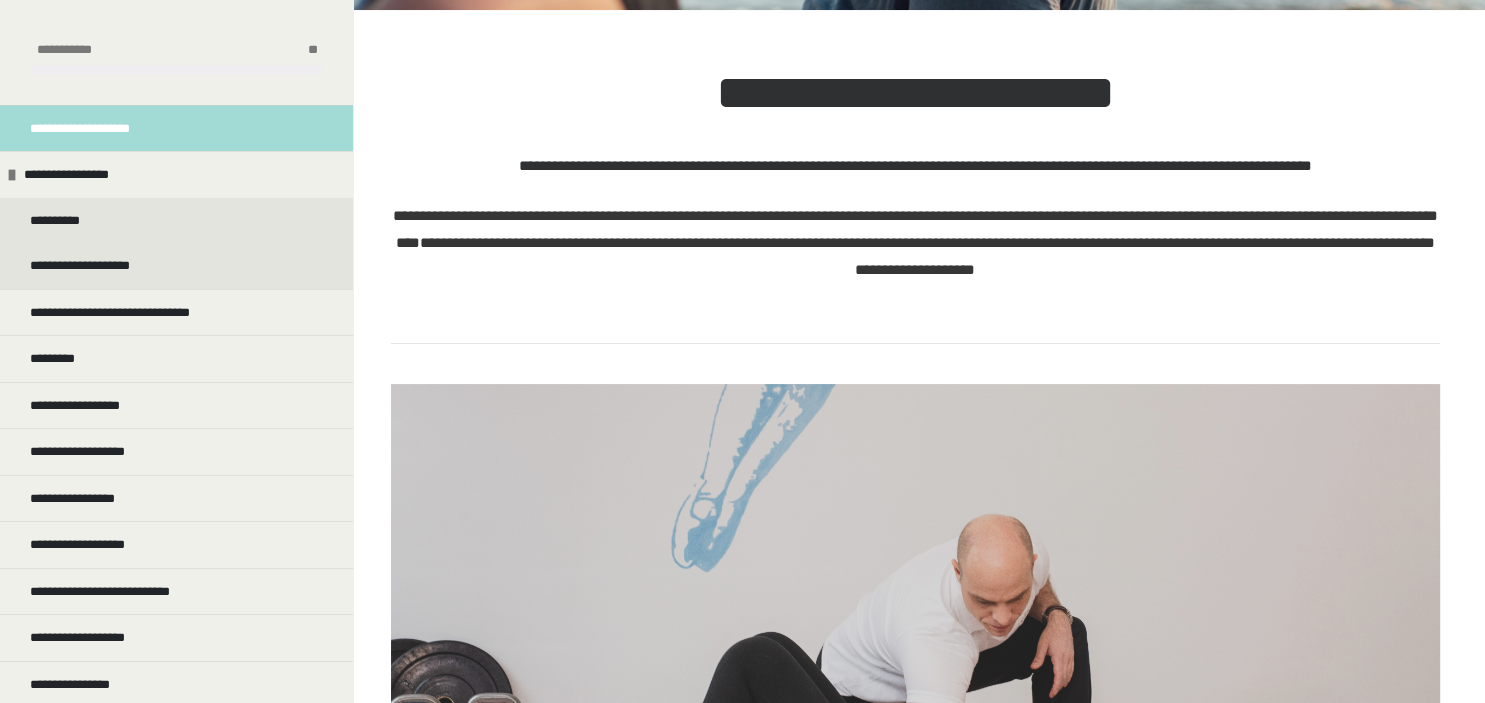 click on "**********" at bounding box center (176, 52) 